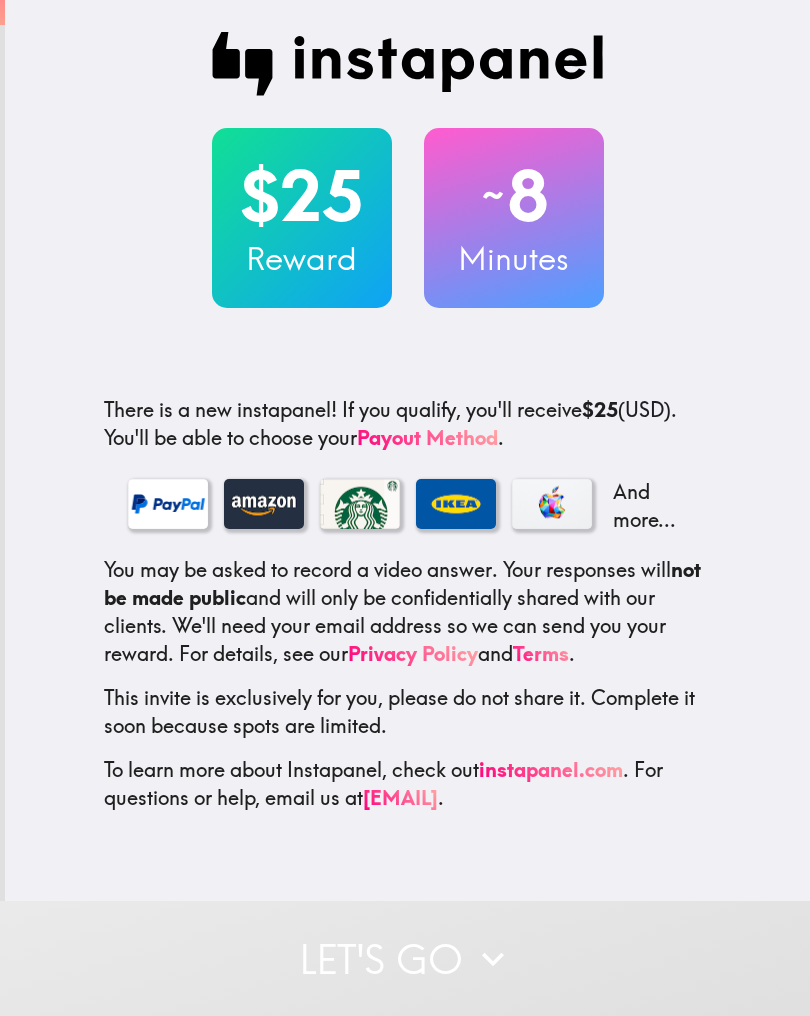 scroll, scrollTop: 0, scrollLeft: 0, axis: both 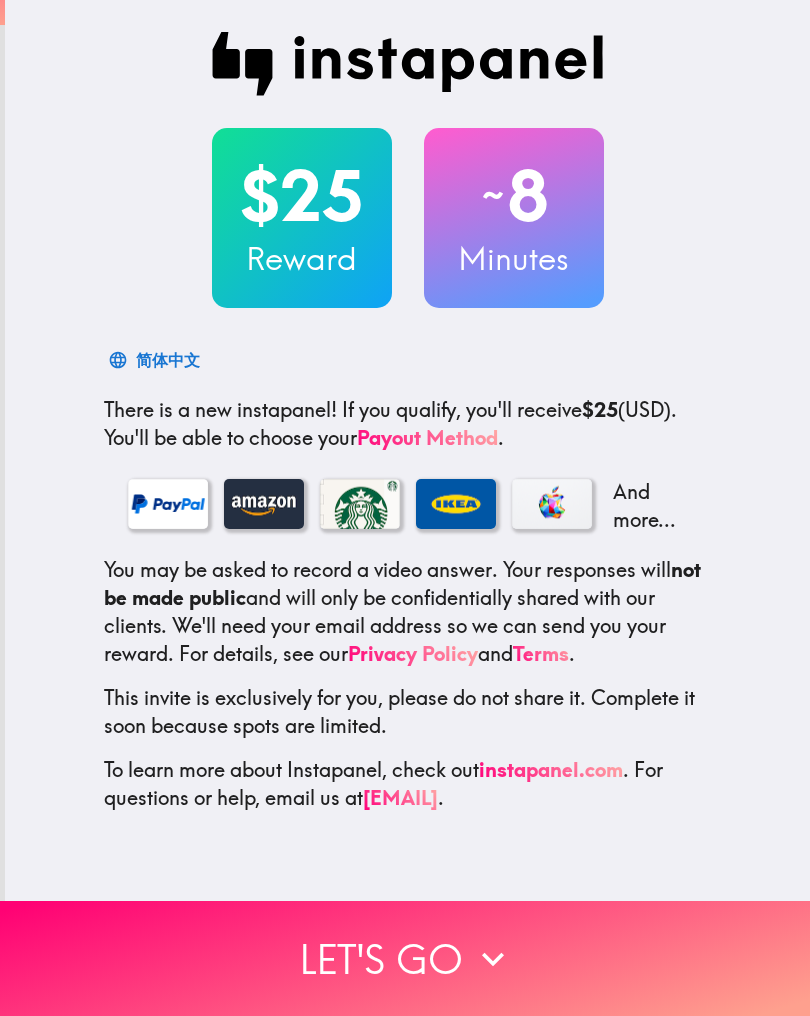 click at bounding box center (493, 959) 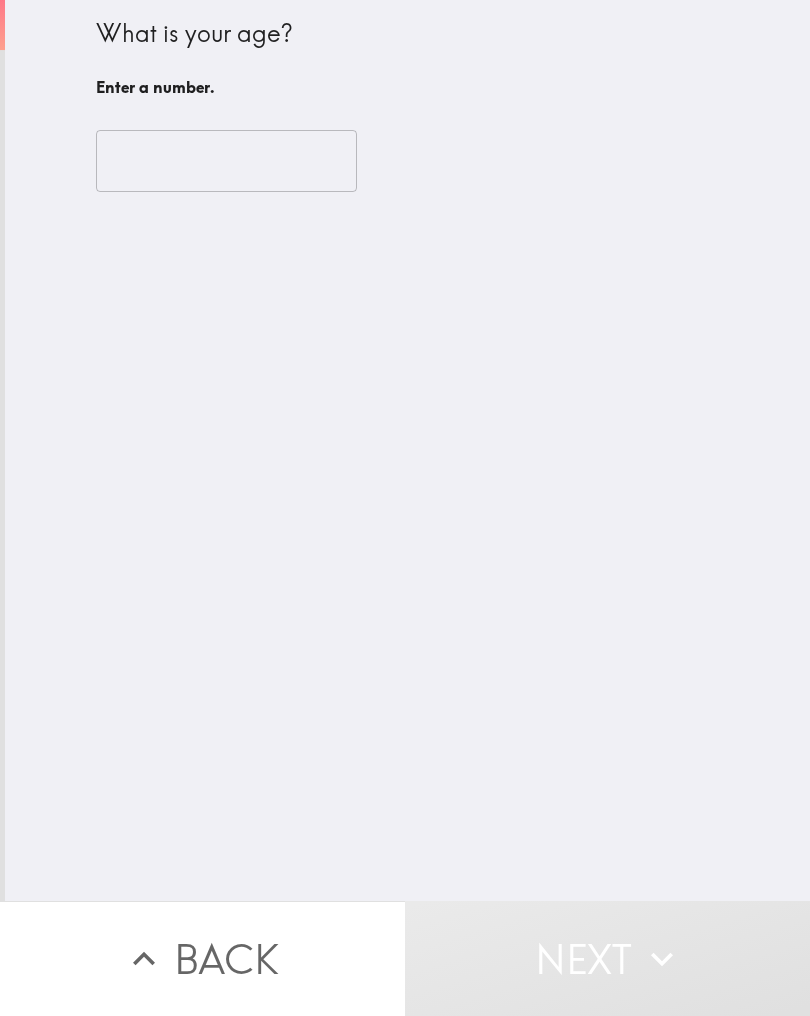 click at bounding box center [226, 161] 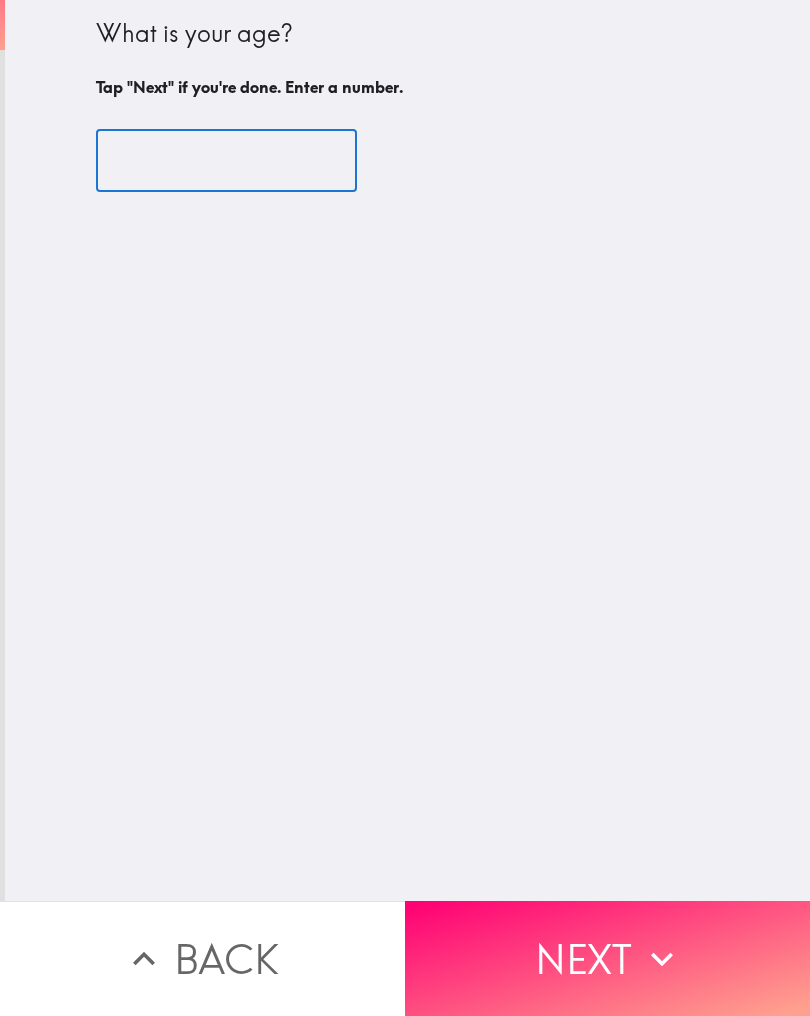 type on "[AGE]" 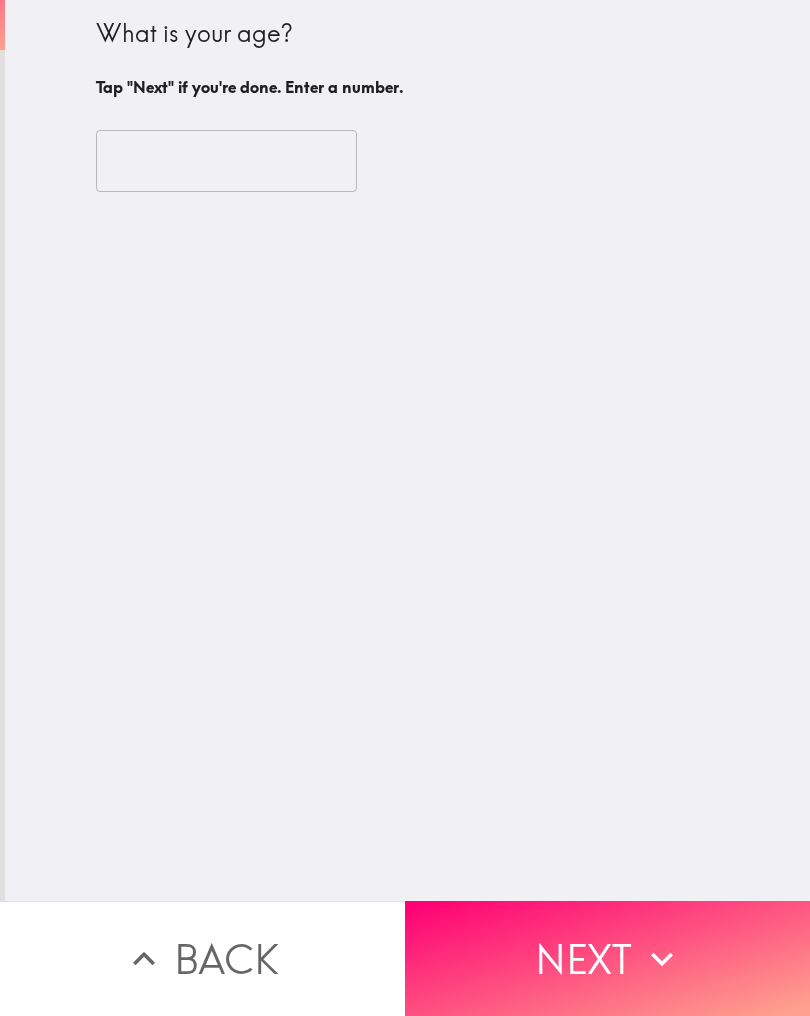 click on "Next" at bounding box center [607, 958] 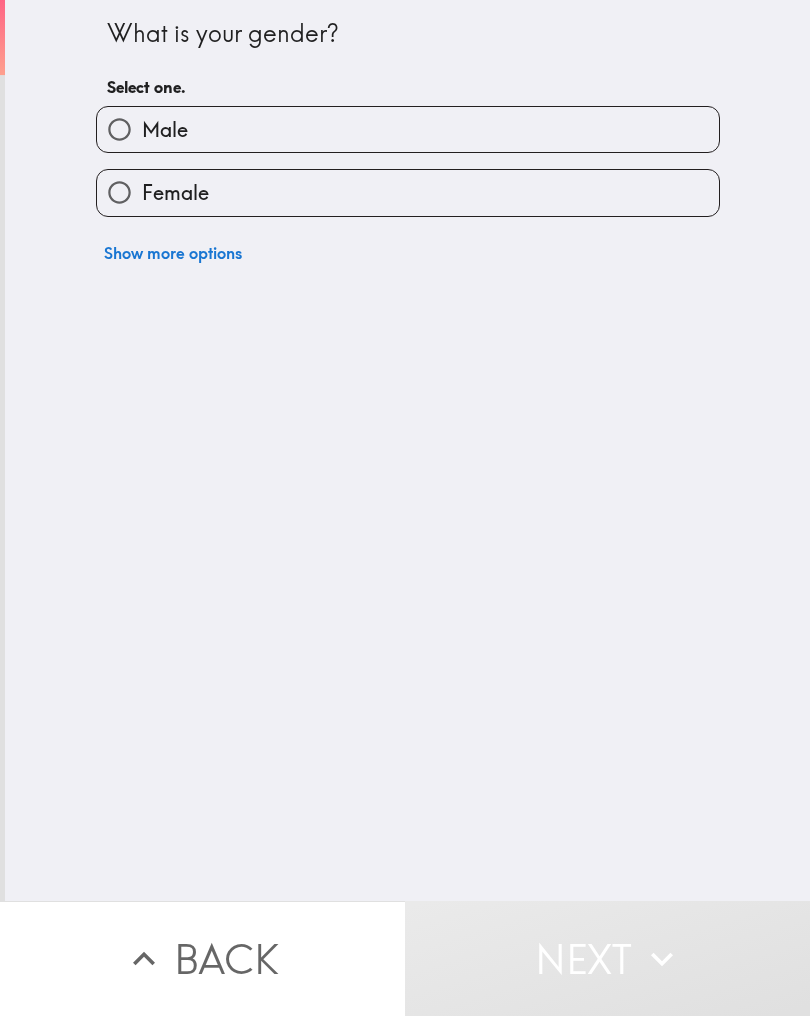 click on "Female" at bounding box center (408, 129) 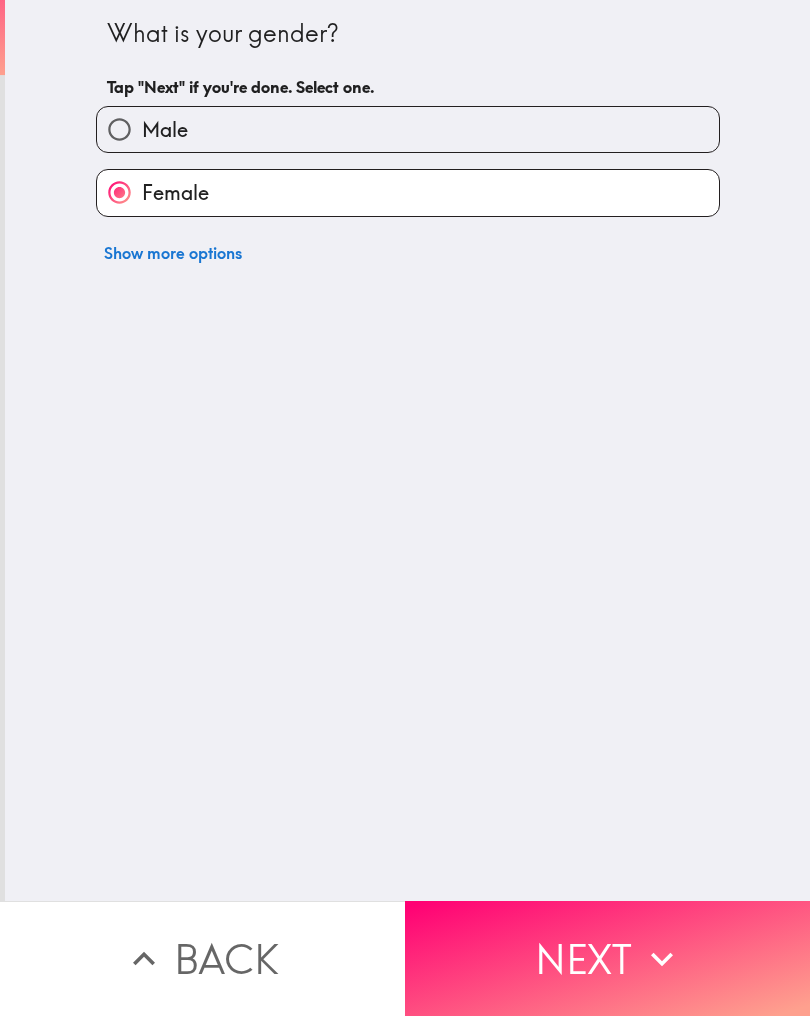 click on "Next" at bounding box center [607, 958] 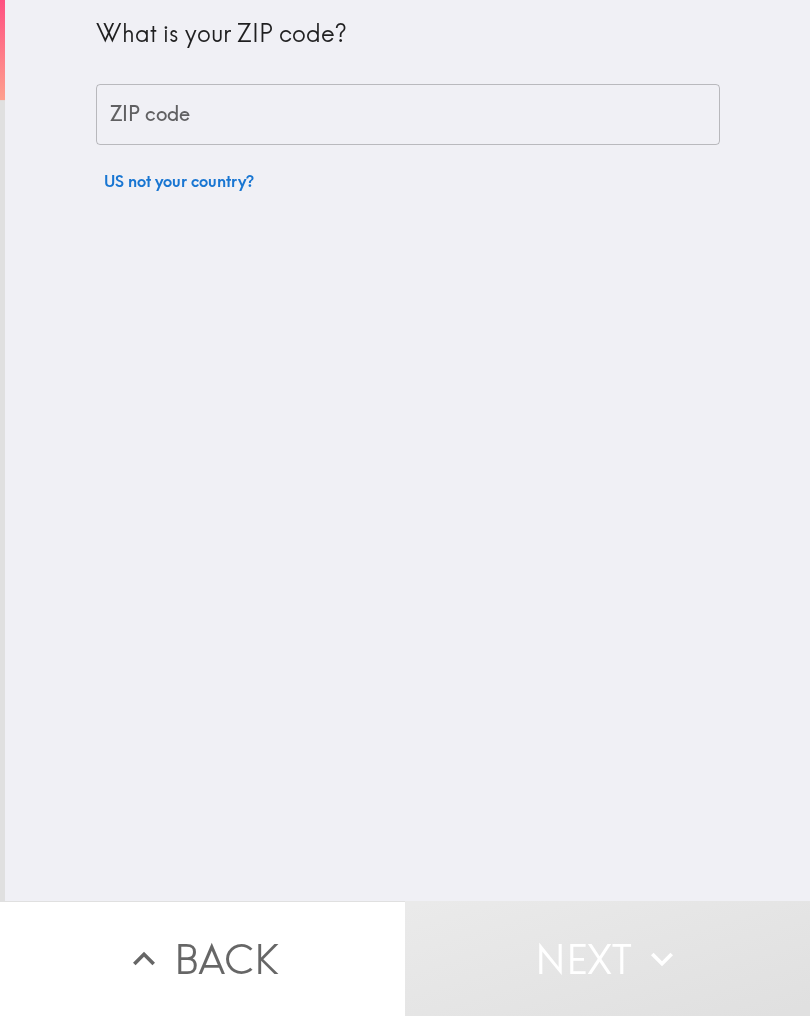 click on "ZIP code" at bounding box center [408, 115] 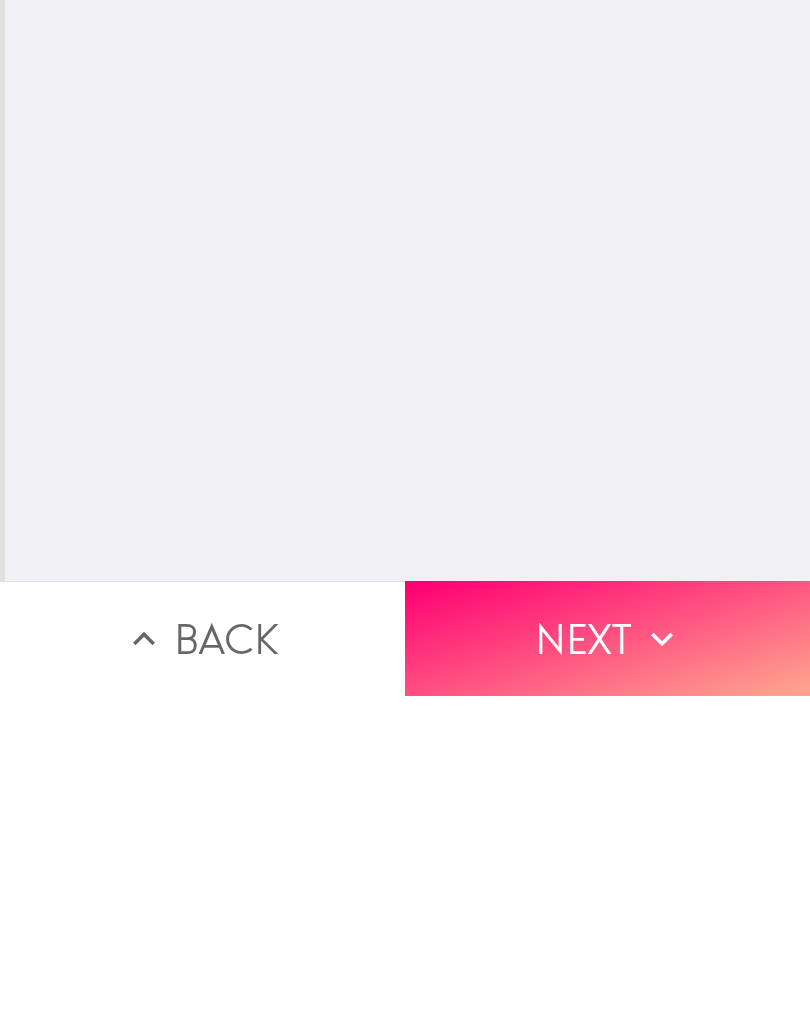 type on "[POSTAL_CODE]" 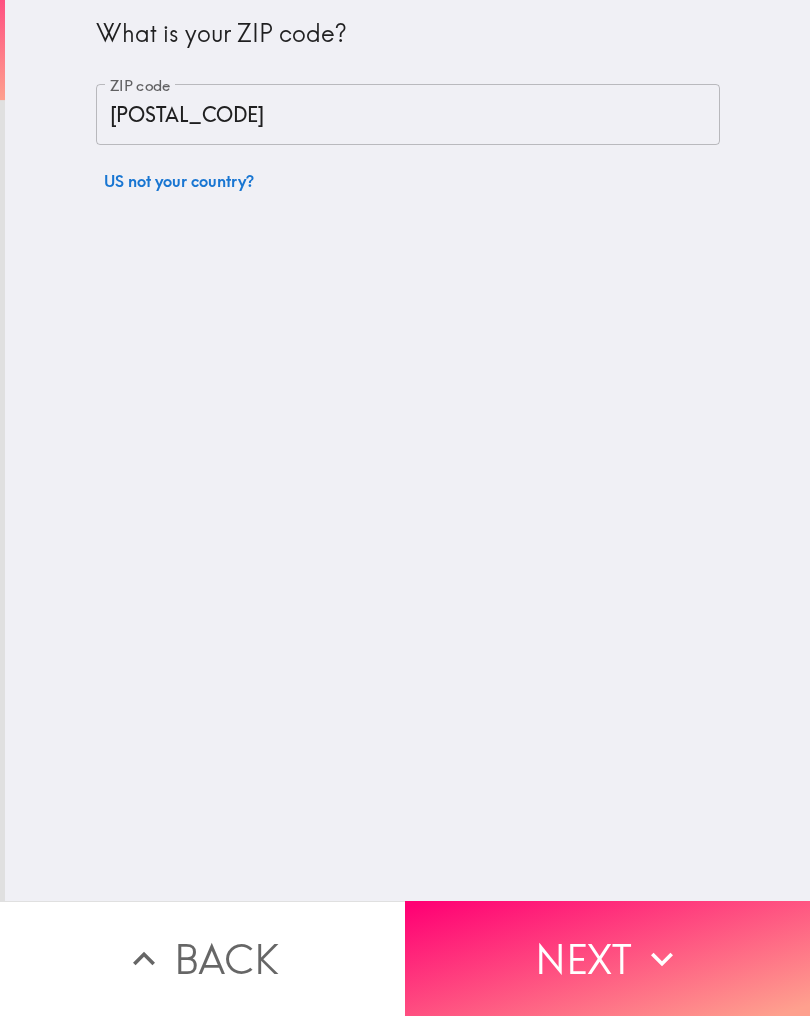 click on "What is your ZIP code? ZIP code [POSTAL_CODE] ZIP code US not your country?" at bounding box center [407, 450] 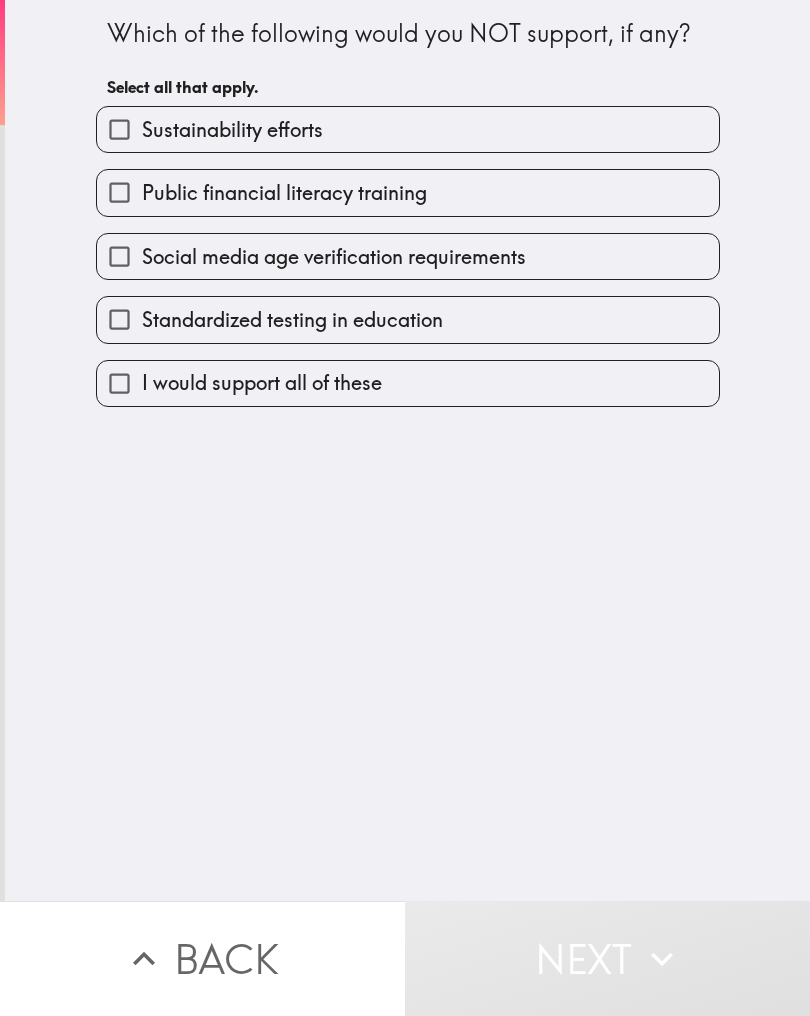 click on "I would support all of these" at bounding box center [408, 129] 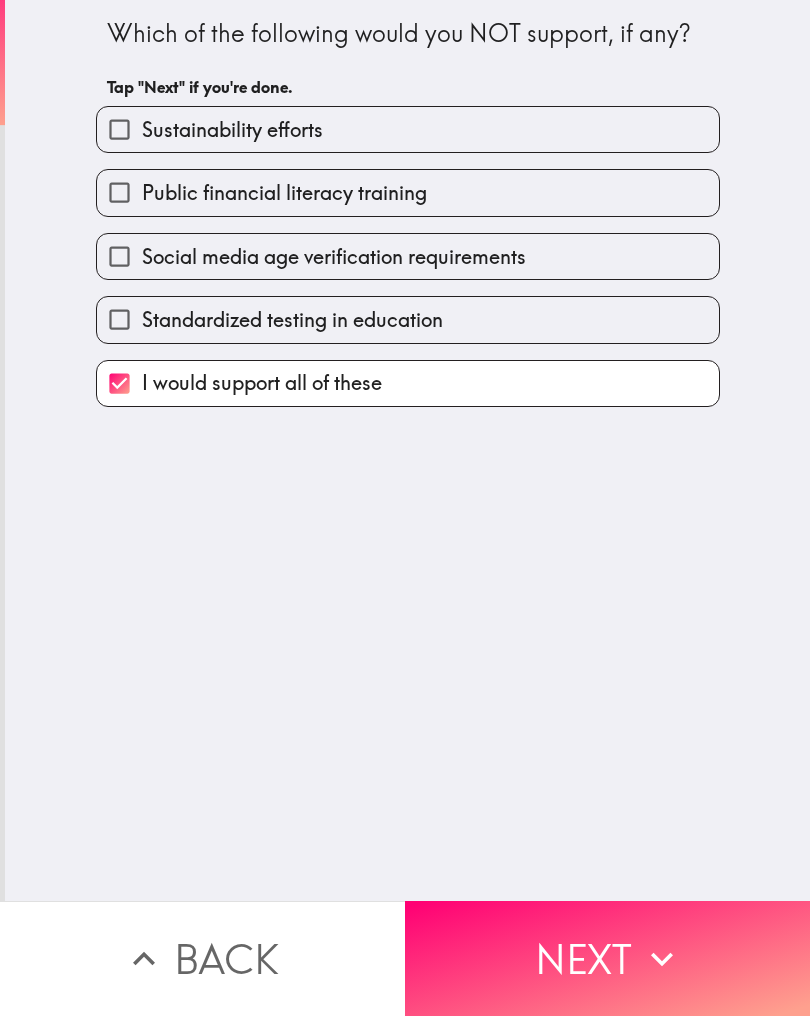 click on "Next" at bounding box center (607, 958) 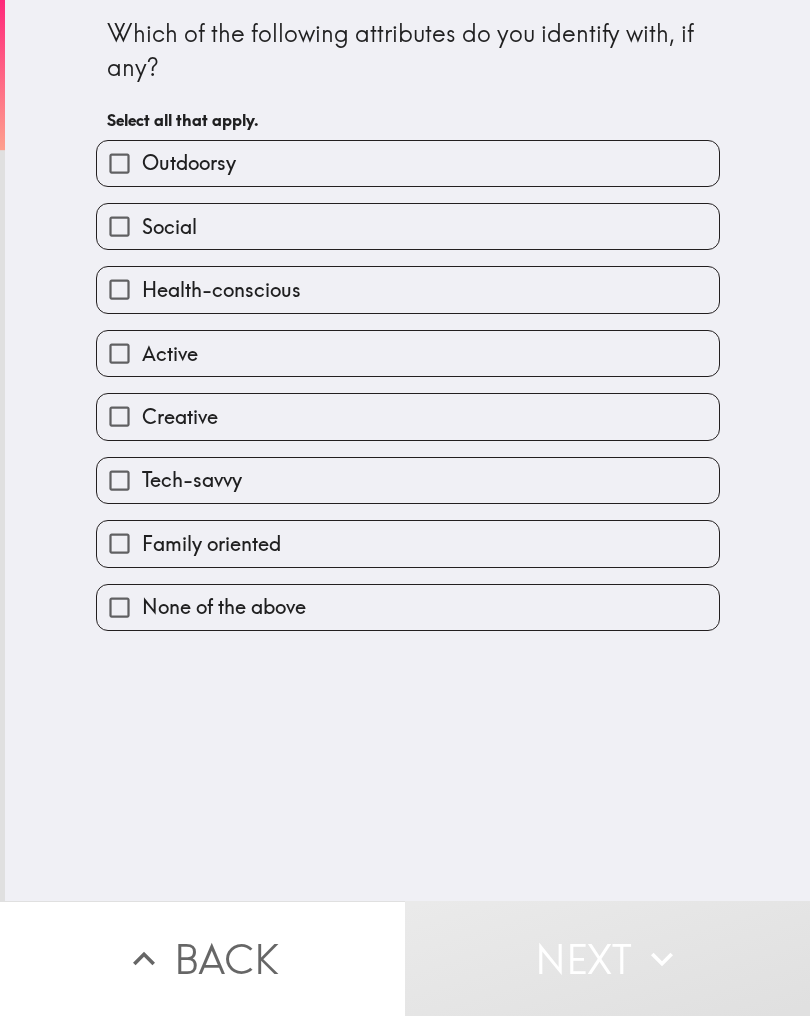 click on "None of the above" at bounding box center (408, 163) 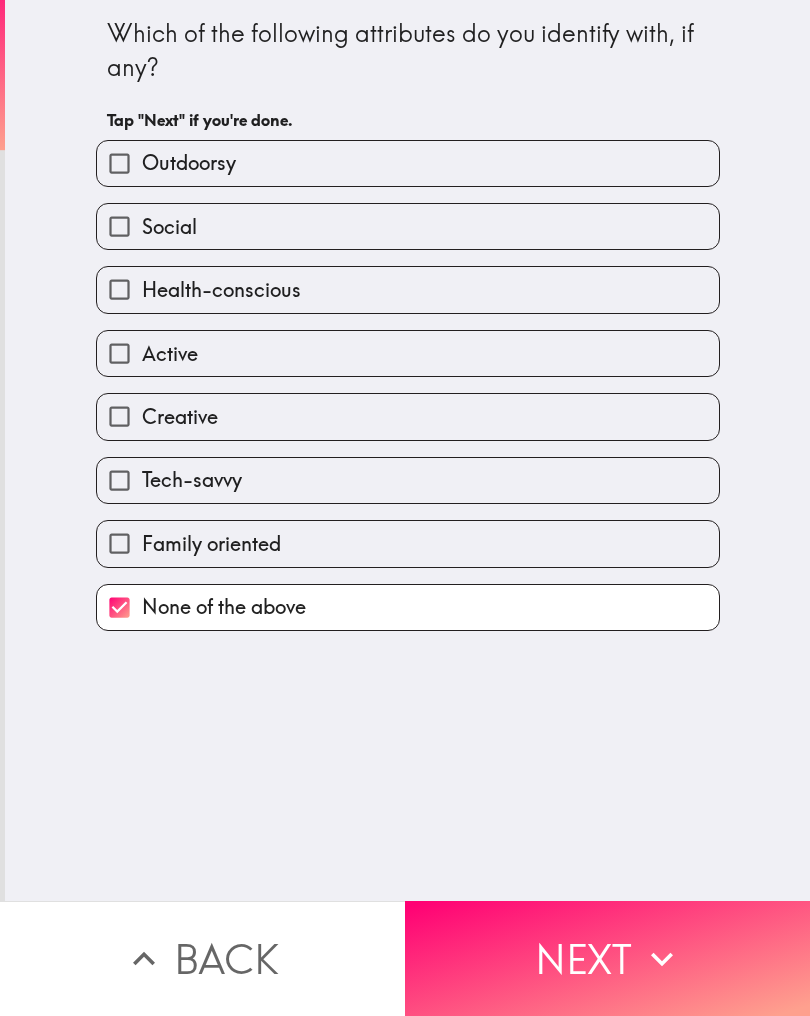 click on "None of the above" at bounding box center [408, 607] 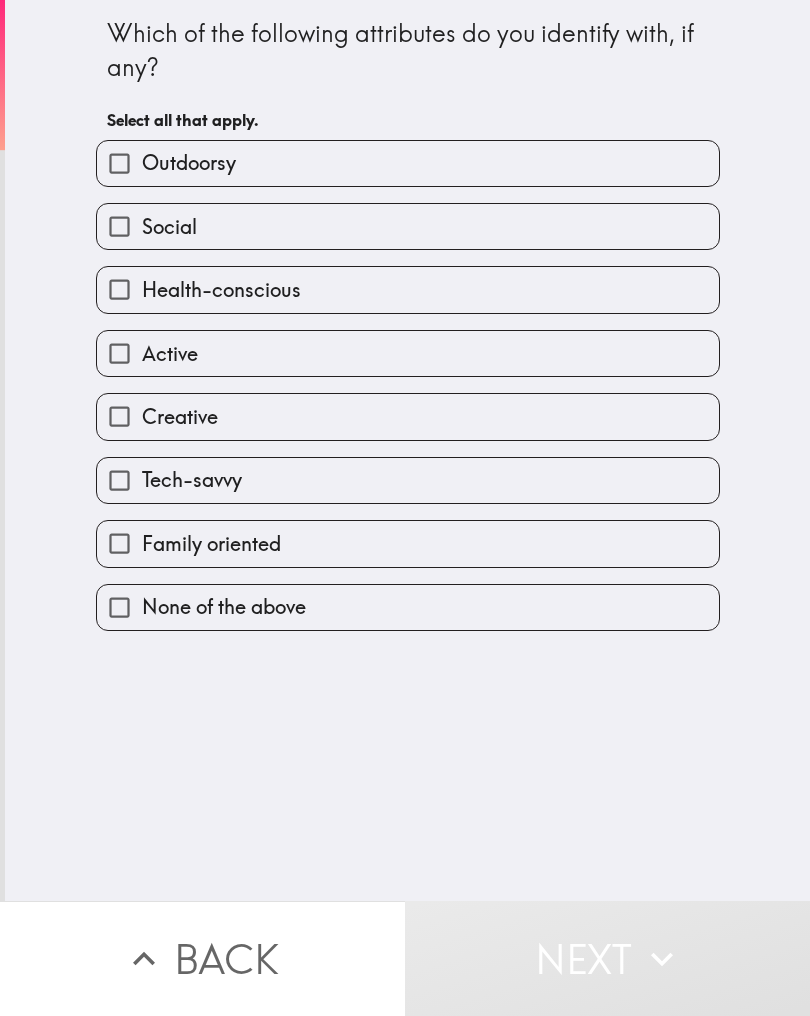 click on "Family oriented" at bounding box center [408, 163] 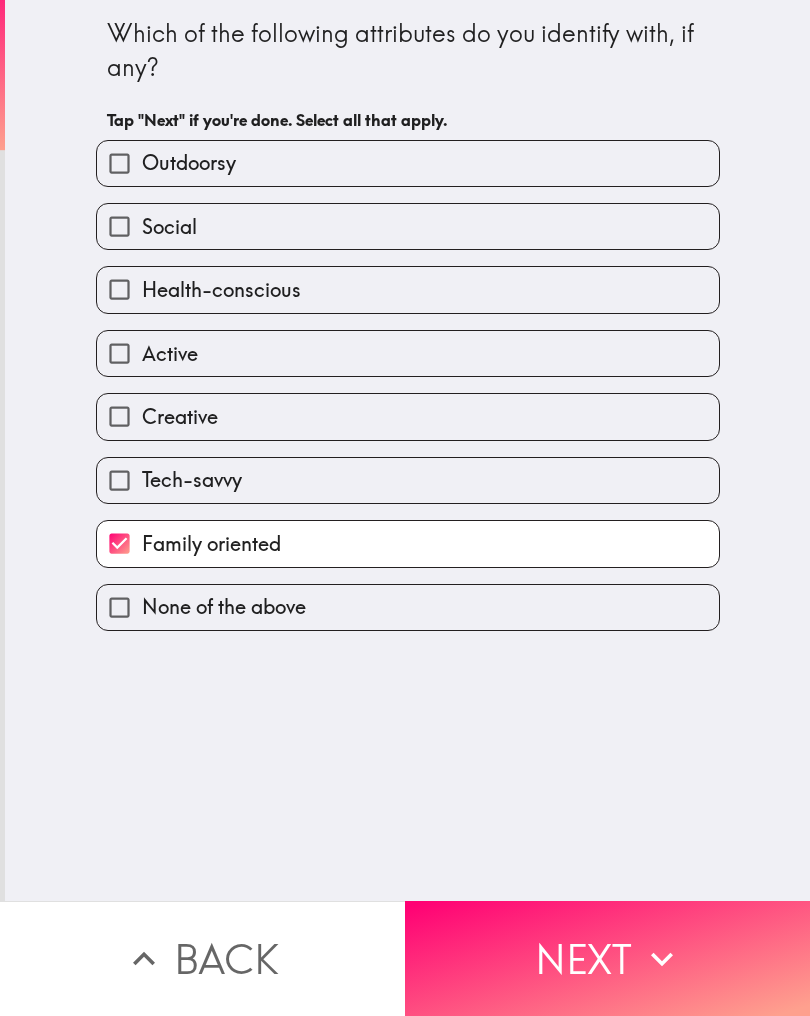 click on "Creative" at bounding box center (408, 163) 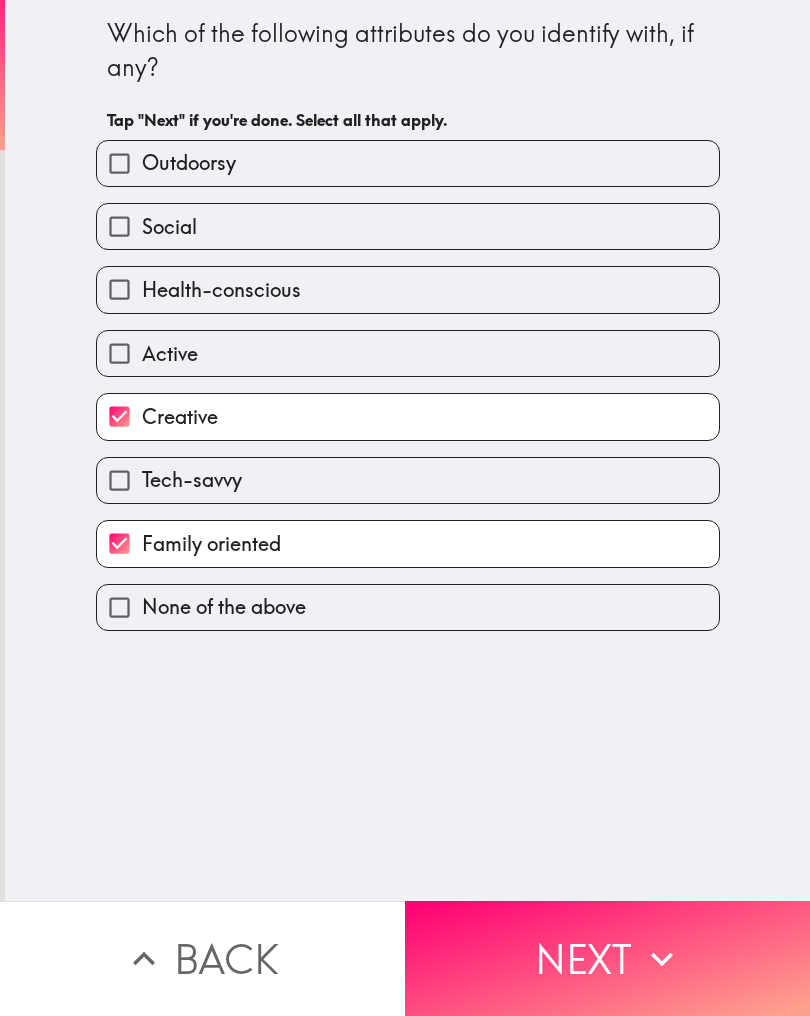 click on "Active" at bounding box center (408, 163) 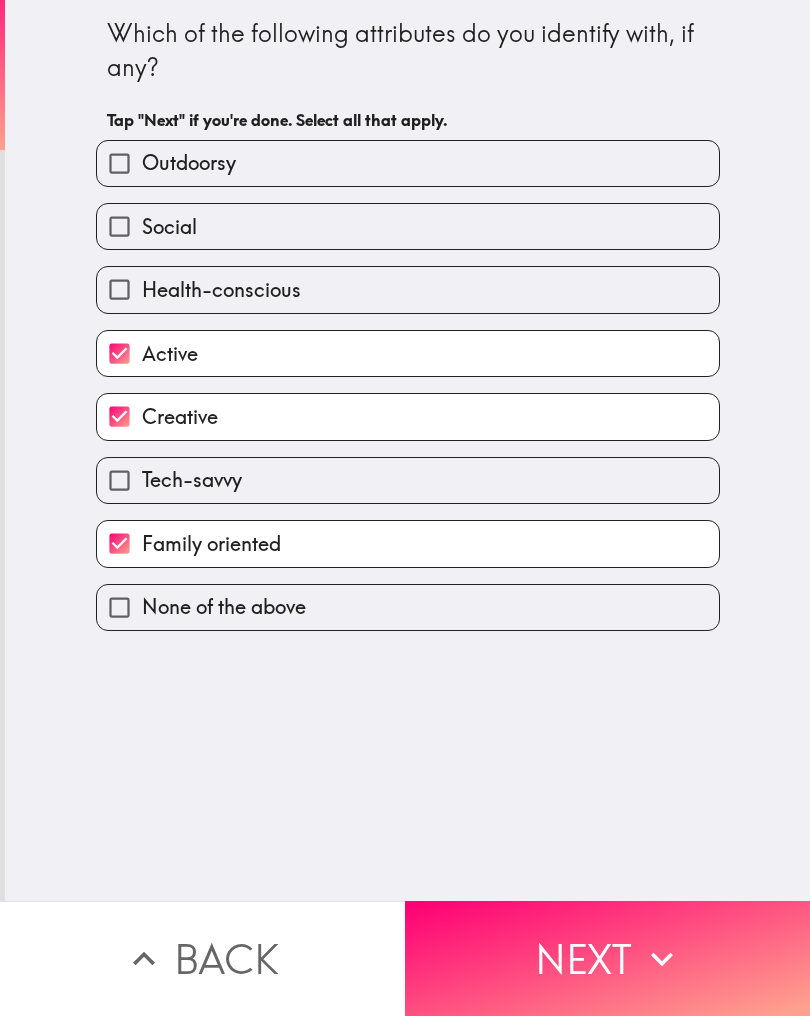click on "Health-conscious" at bounding box center (408, 163) 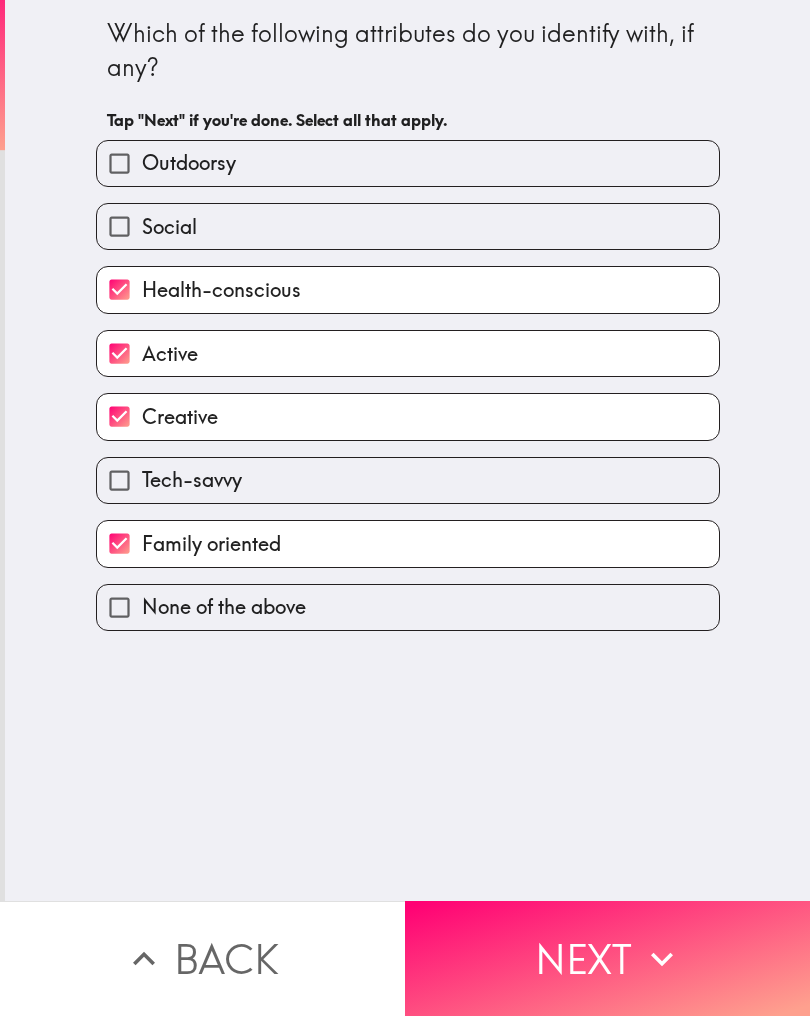 click on "Social" at bounding box center [408, 163] 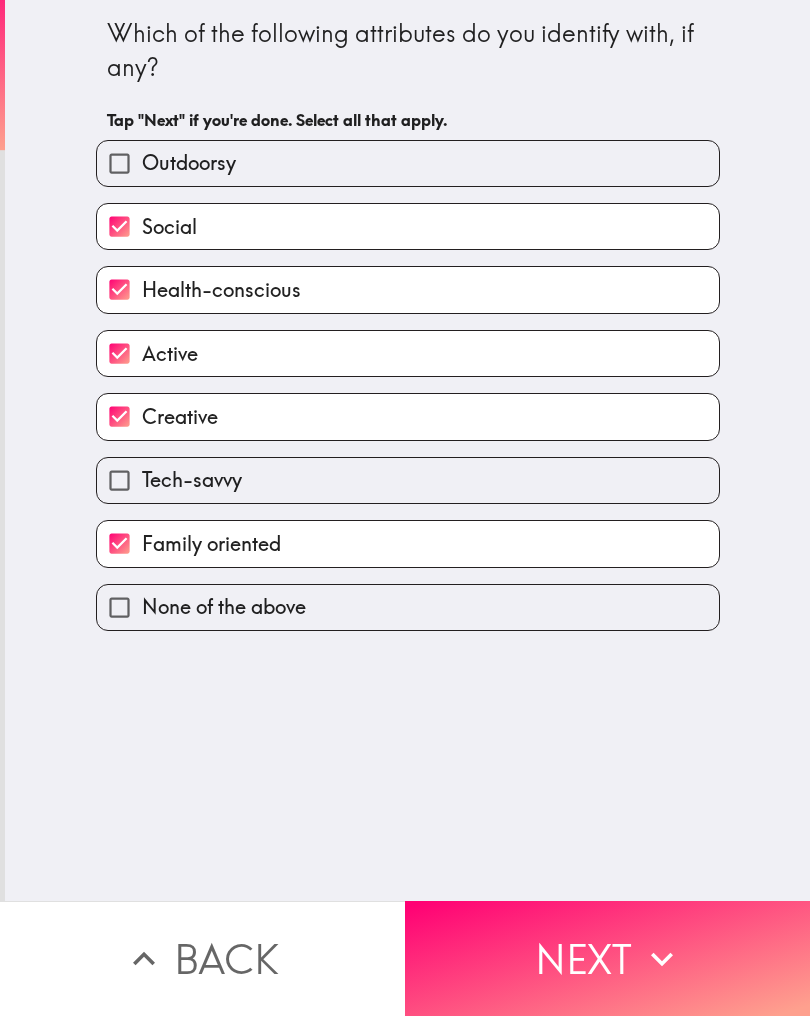 click on "Outdoorsy" at bounding box center (408, 163) 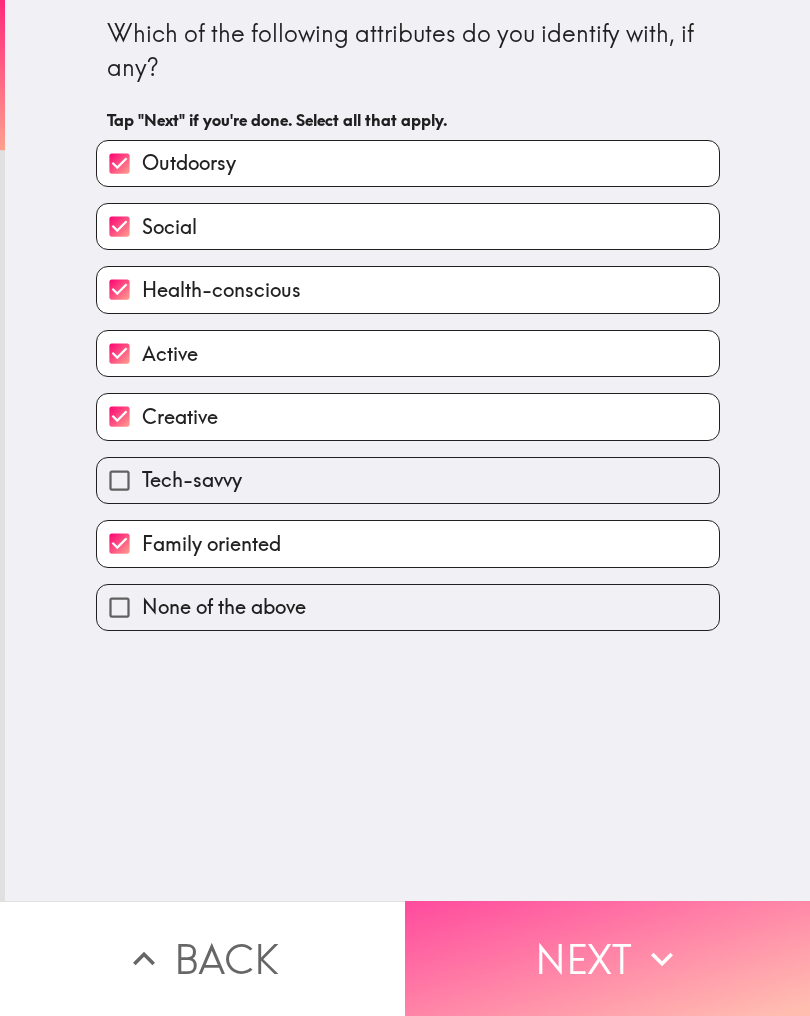 click on "Next" at bounding box center [607, 958] 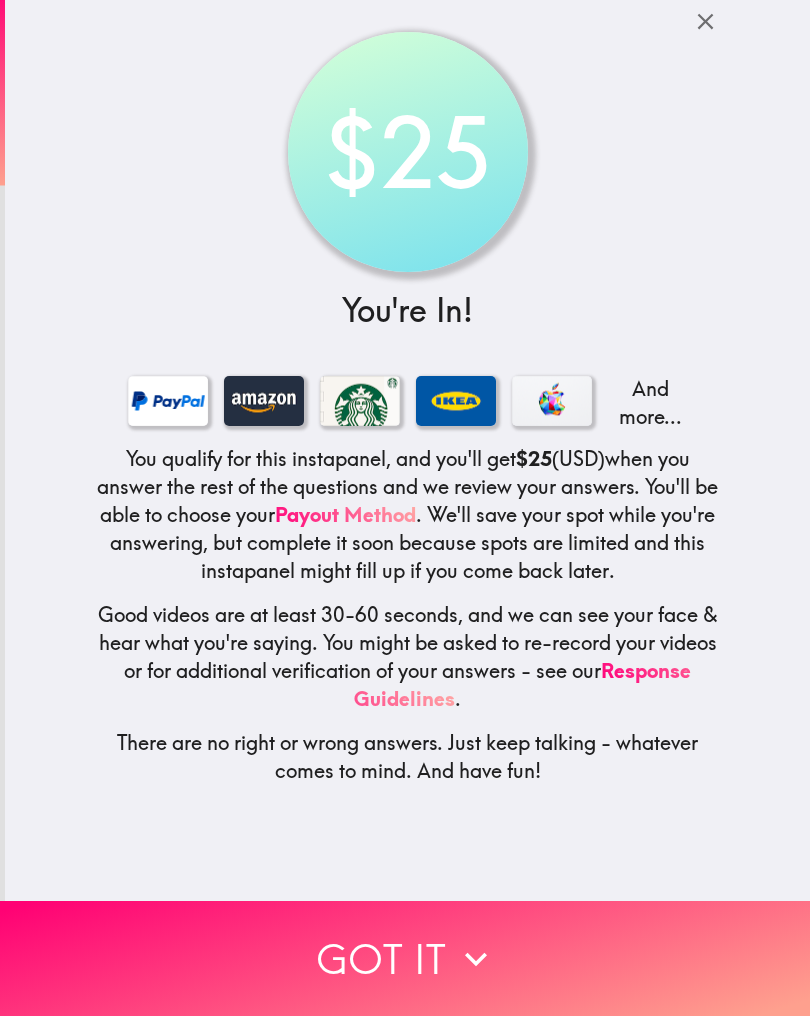 click on "Got it" at bounding box center [405, 958] 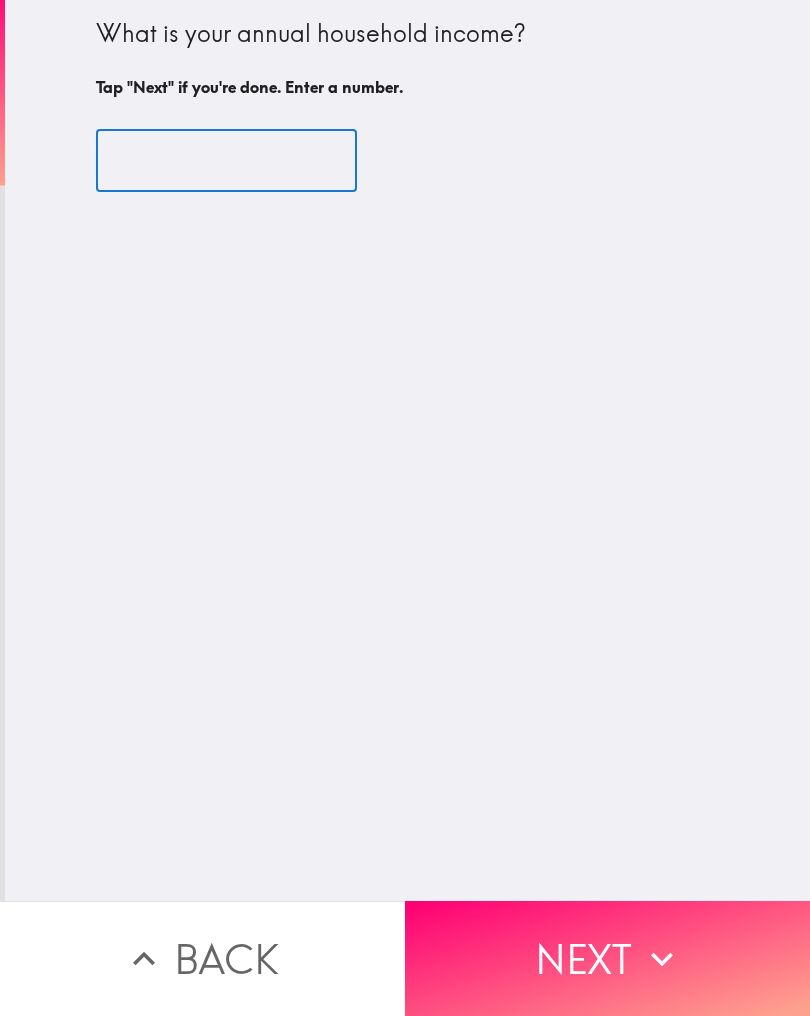 type on "[NUMBER]" 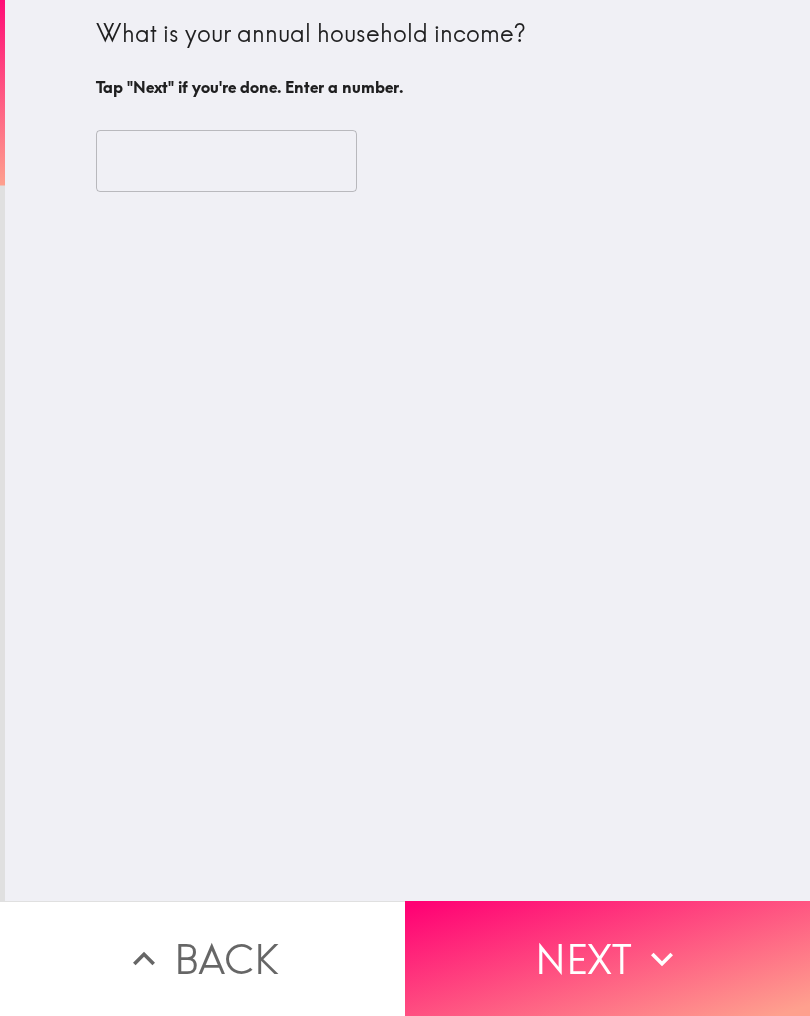 click on "Next" at bounding box center (607, 958) 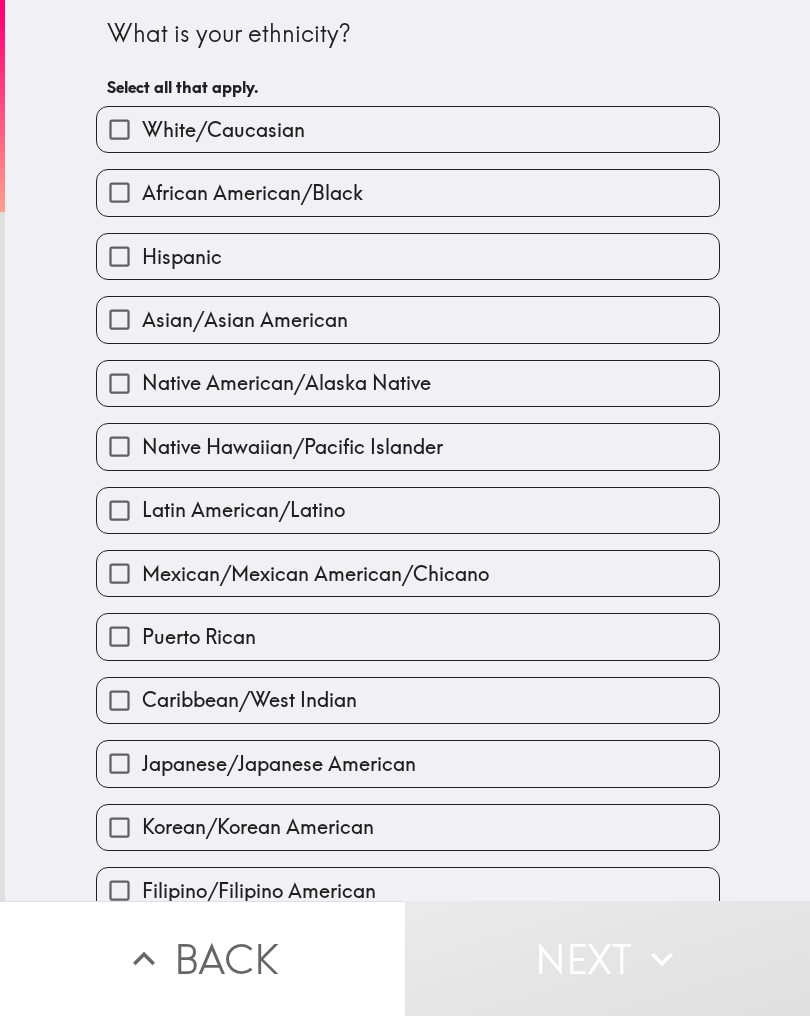 click on "Asian/Asian American" at bounding box center (408, 129) 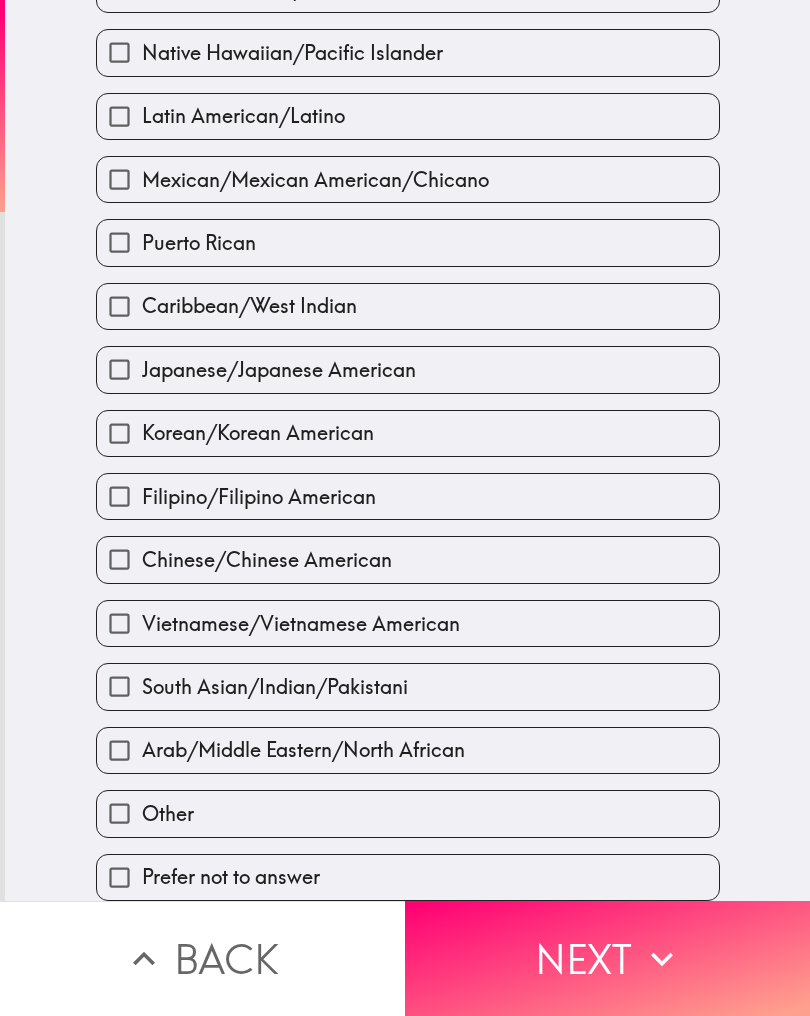click on "Next" at bounding box center [607, 958] 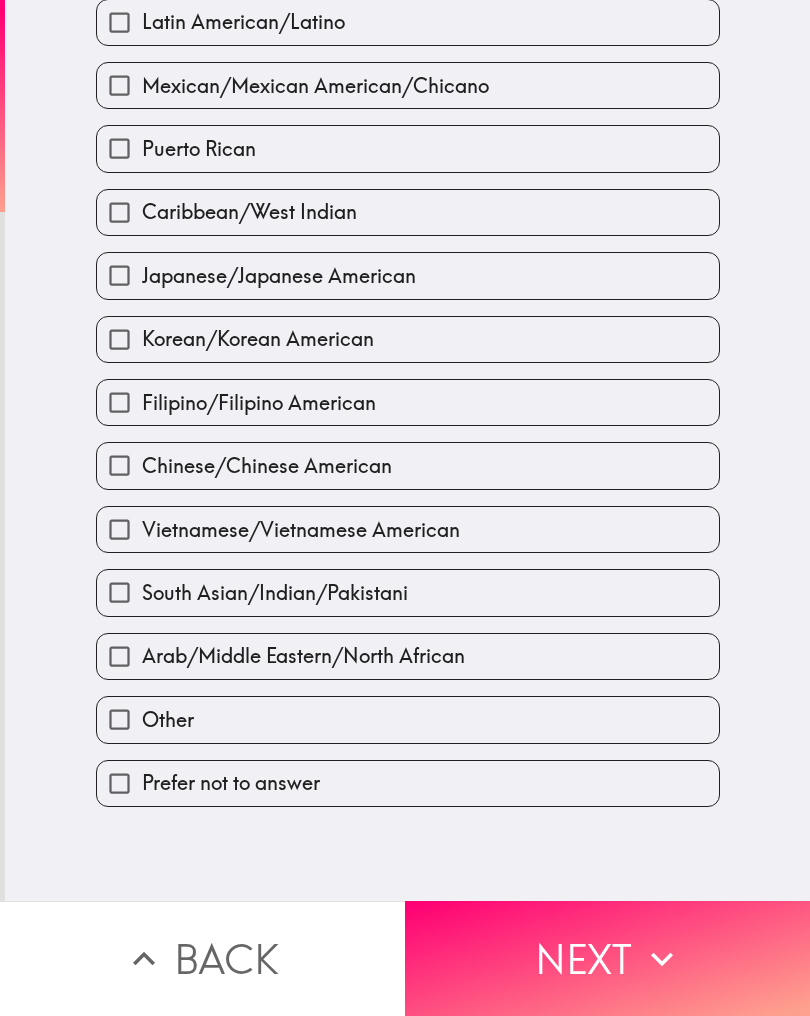 scroll, scrollTop: 0, scrollLeft: 0, axis: both 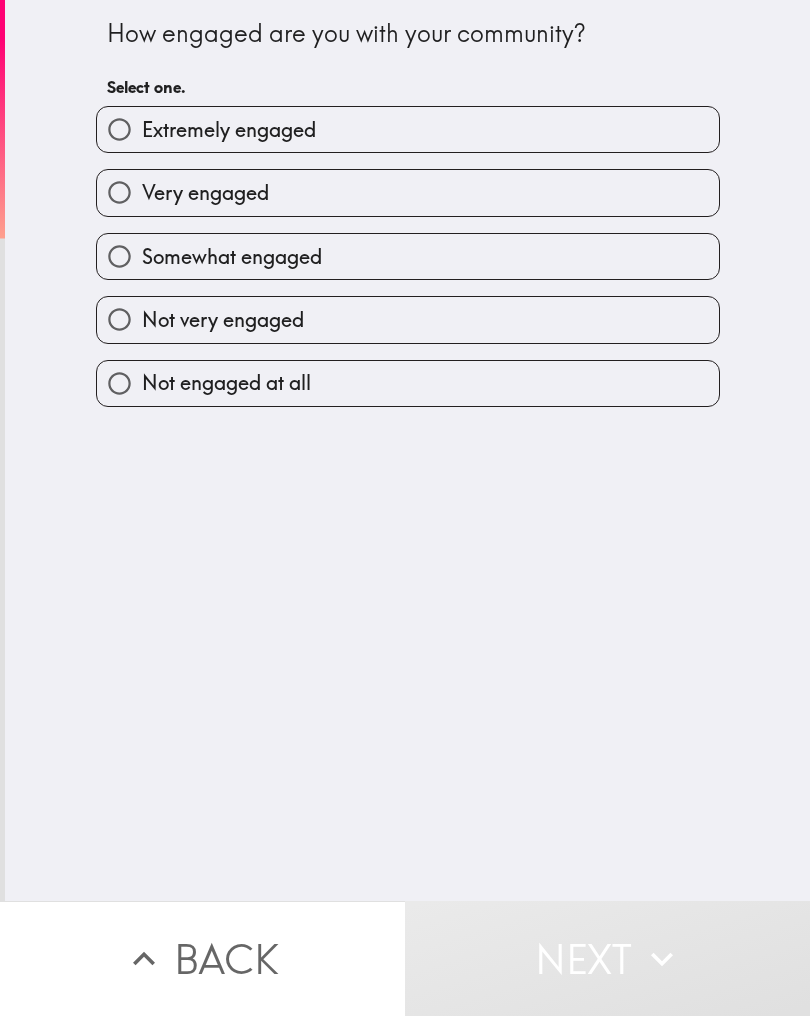 click on "Somewhat engaged" at bounding box center [408, 129] 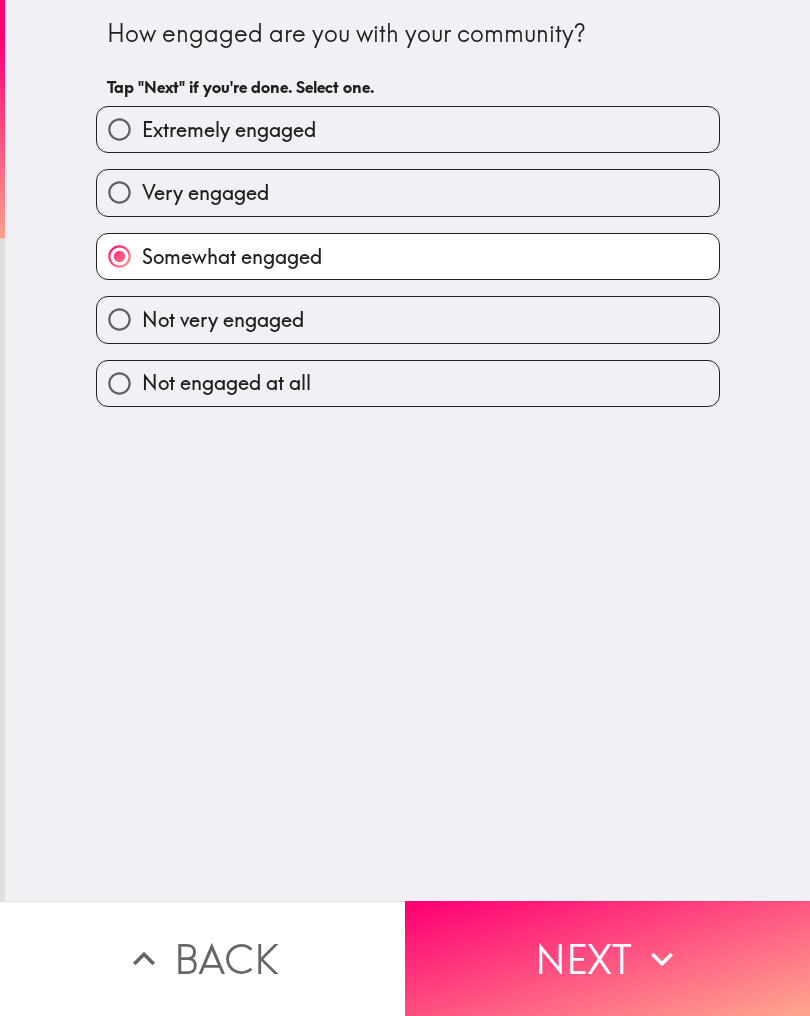 click on "Next" at bounding box center (607, 958) 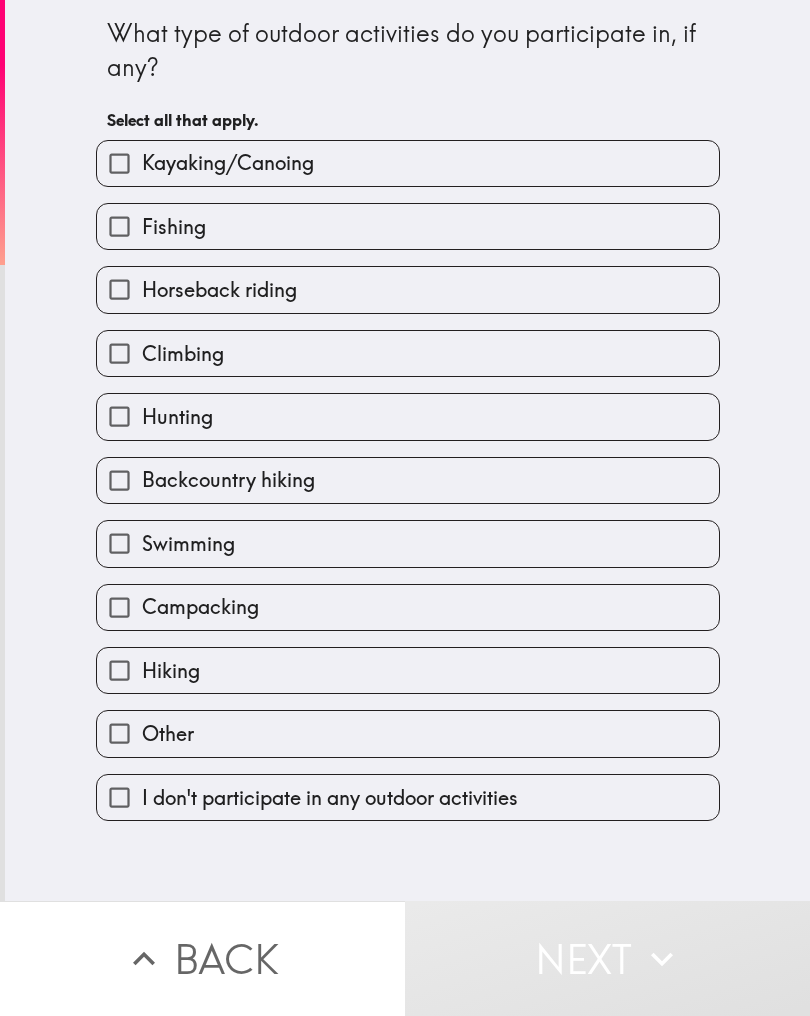 click on "Hiking" at bounding box center (408, 163) 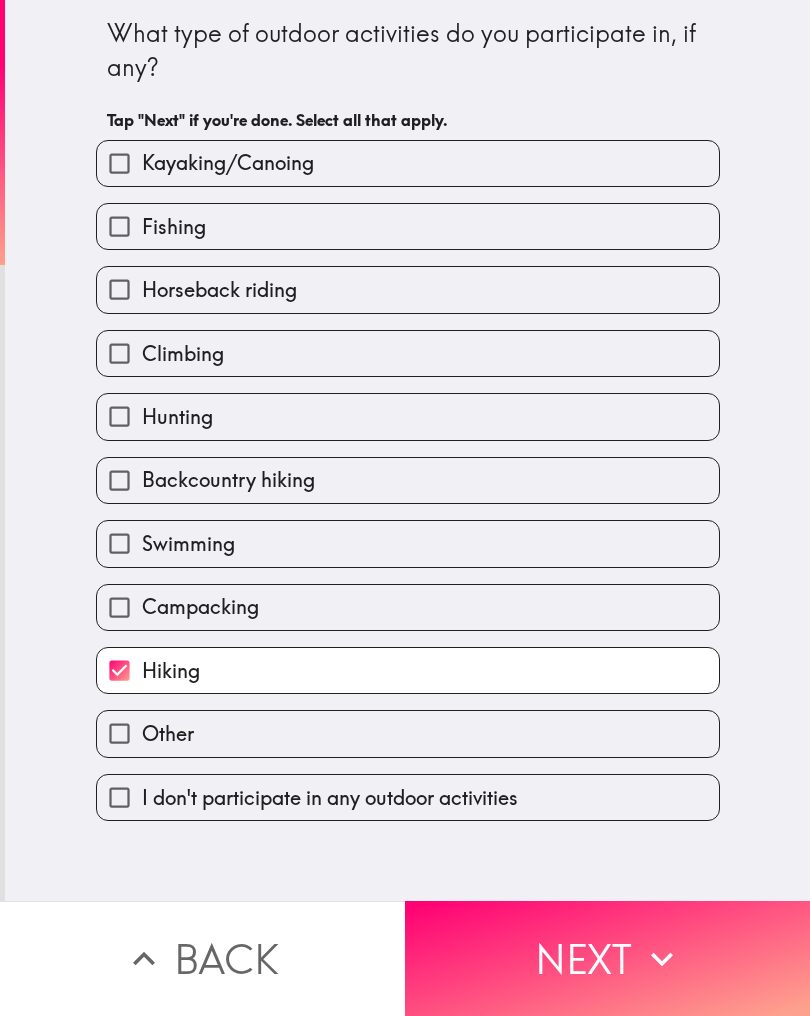 click on "Swimming" at bounding box center (408, 163) 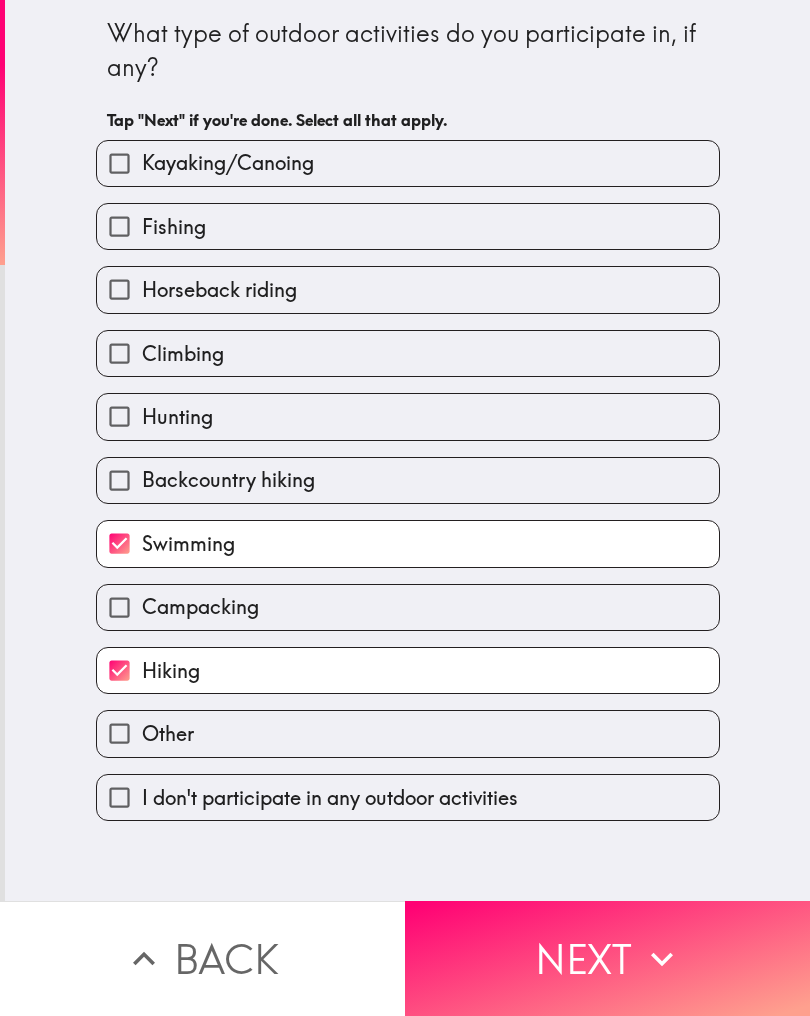 click on "Next" at bounding box center (607, 958) 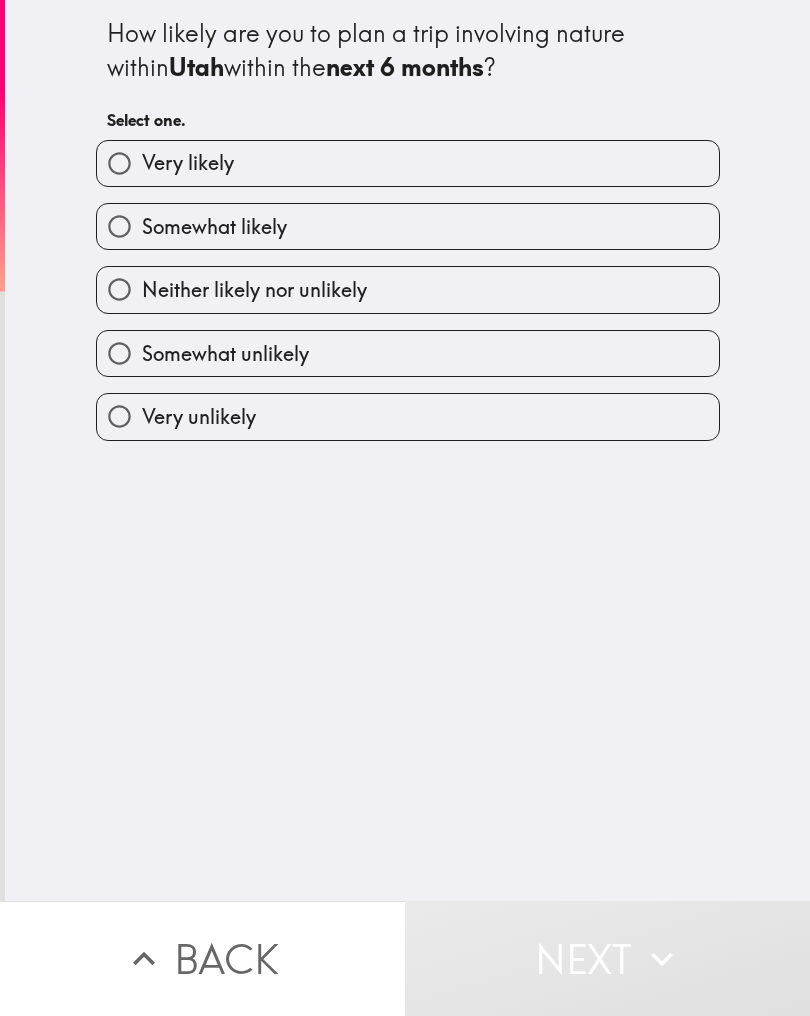 click on "Neither likely nor unlikely" at bounding box center [408, 163] 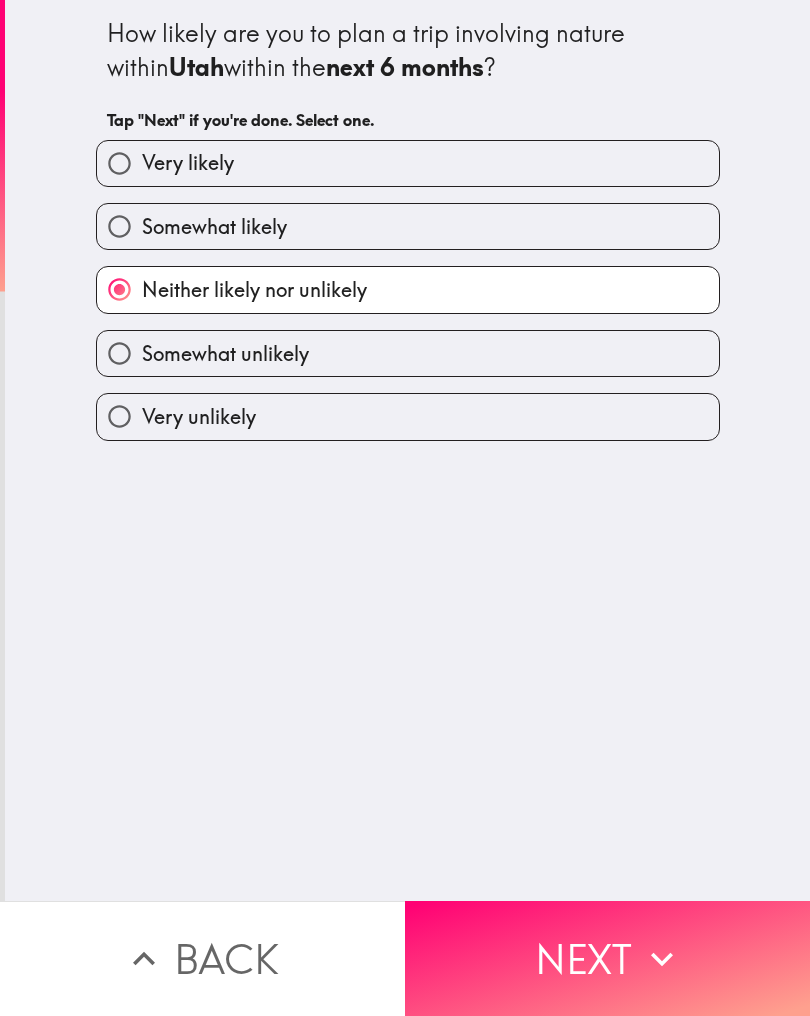 click on "Next" at bounding box center (607, 958) 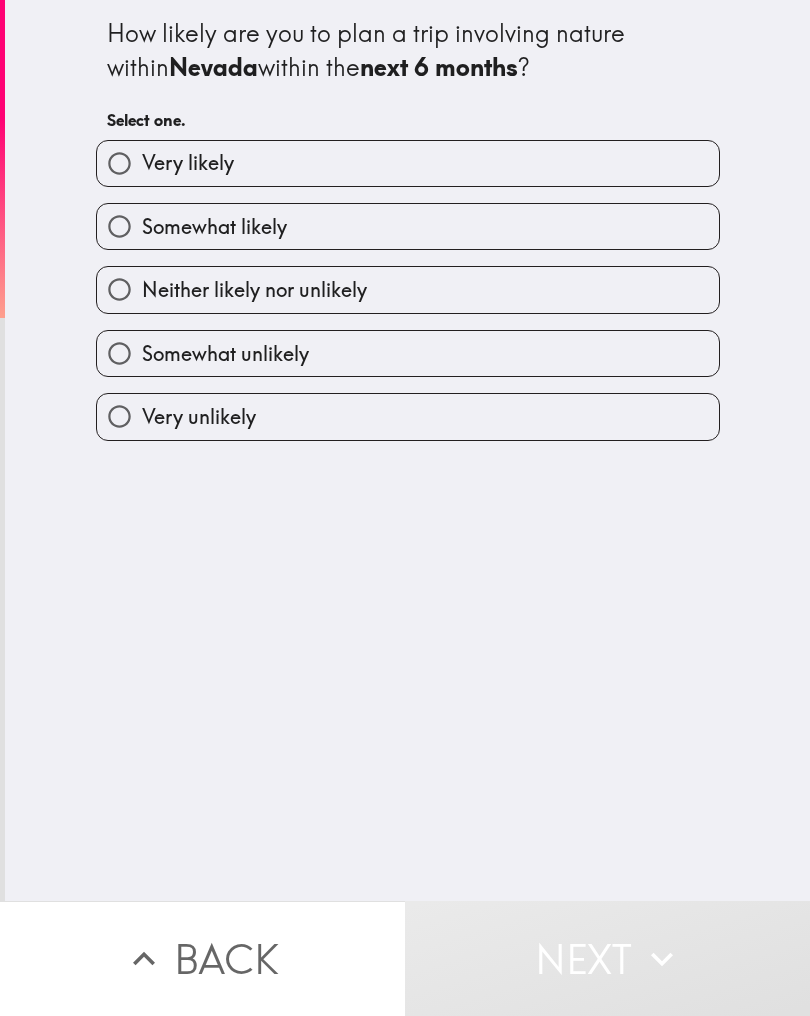 click on "Neither likely nor unlikely" at bounding box center [408, 163] 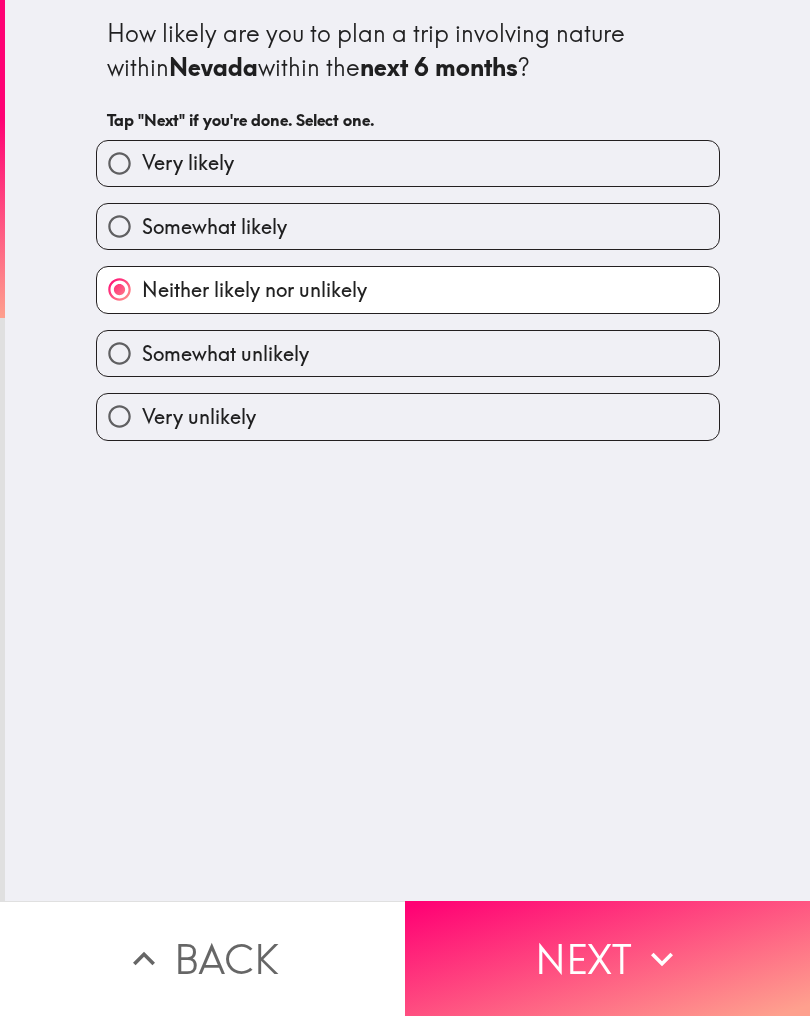 click on "Next" at bounding box center (607, 958) 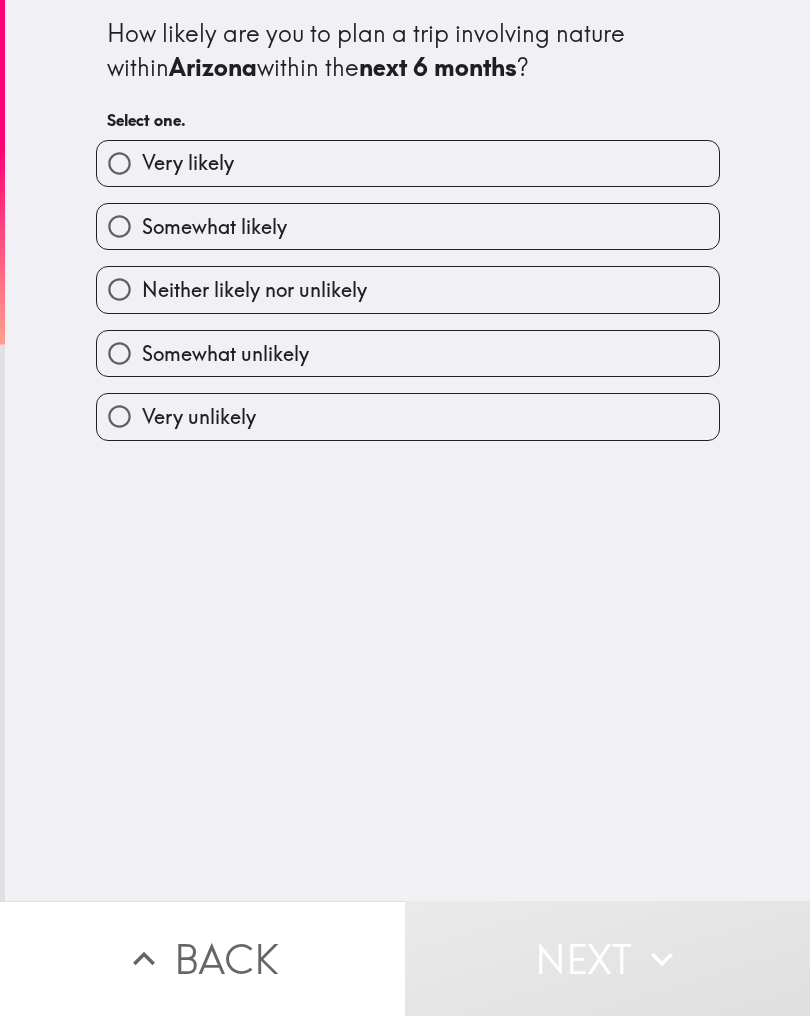click on "Very likely" at bounding box center (408, 163) 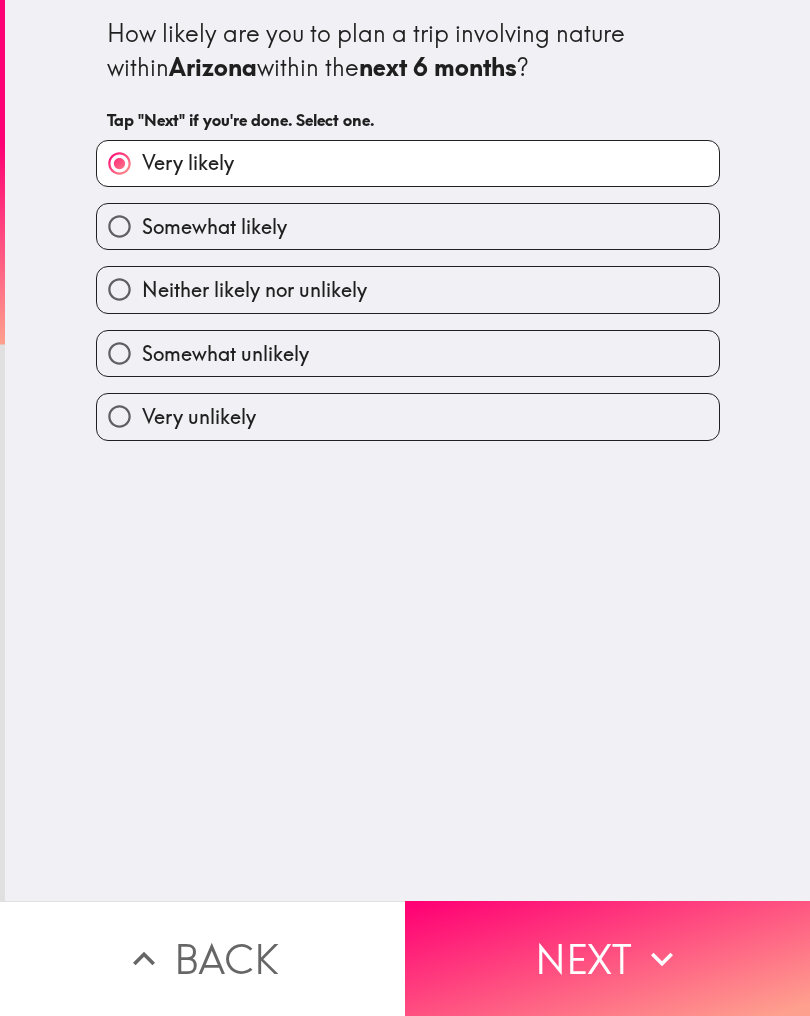 click on "Next" at bounding box center [607, 958] 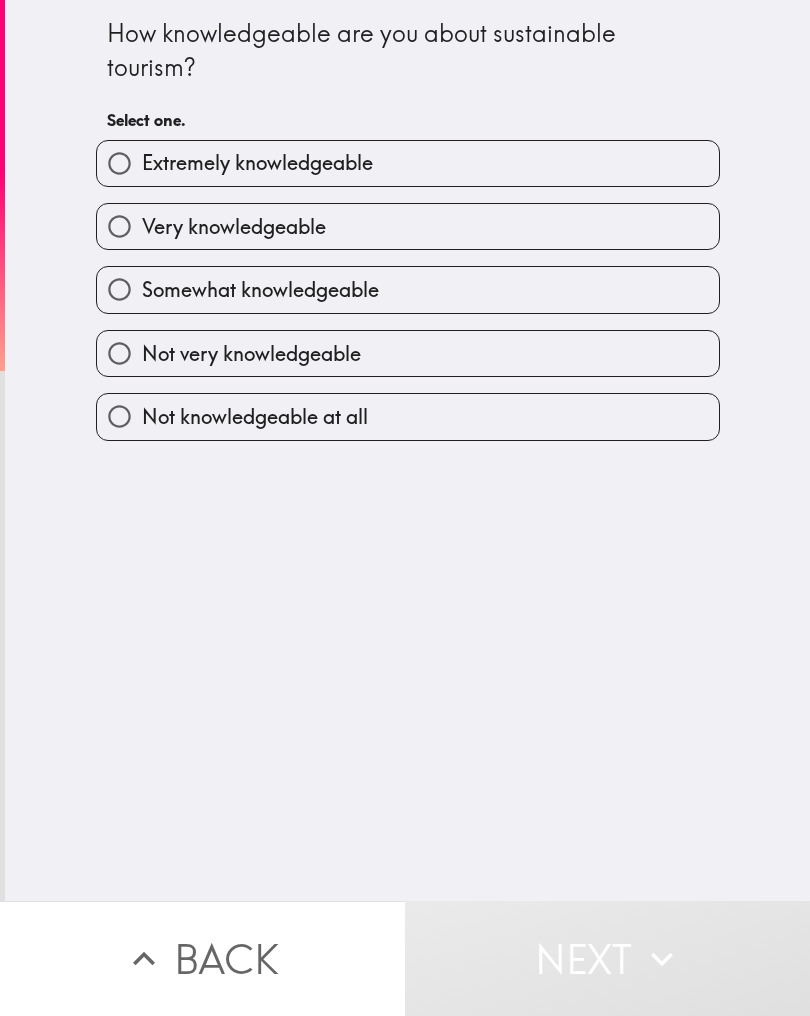 click on "Extremely knowledgeable" at bounding box center [408, 163] 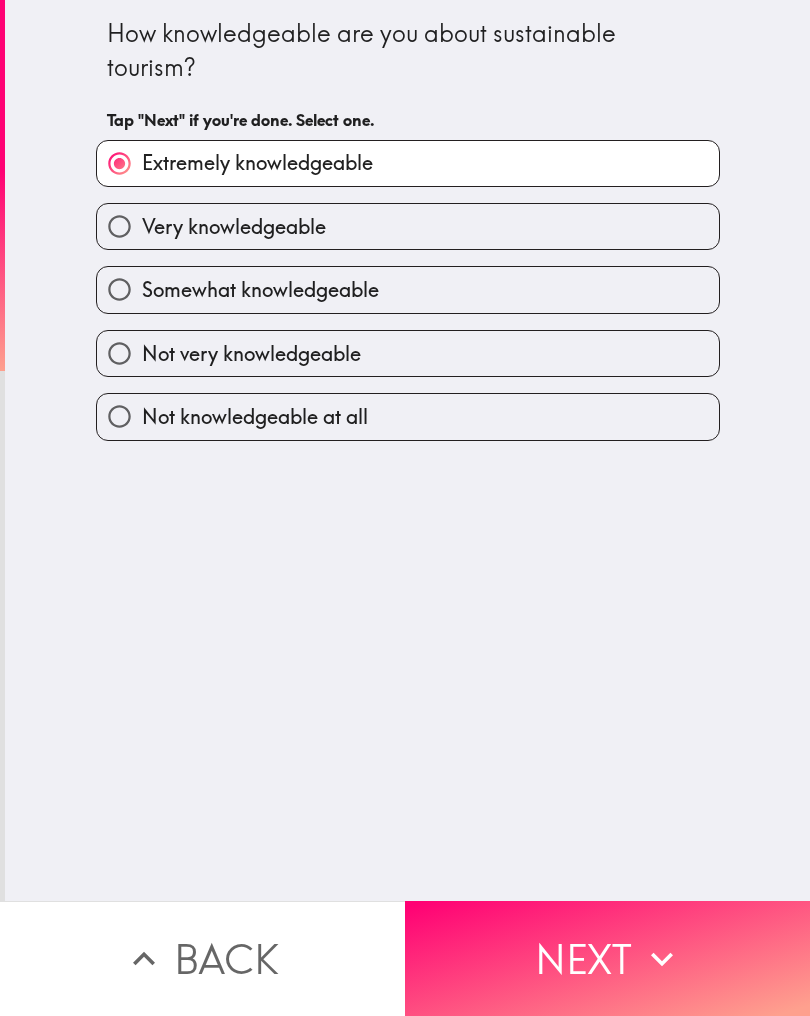 click on "Next" at bounding box center (607, 958) 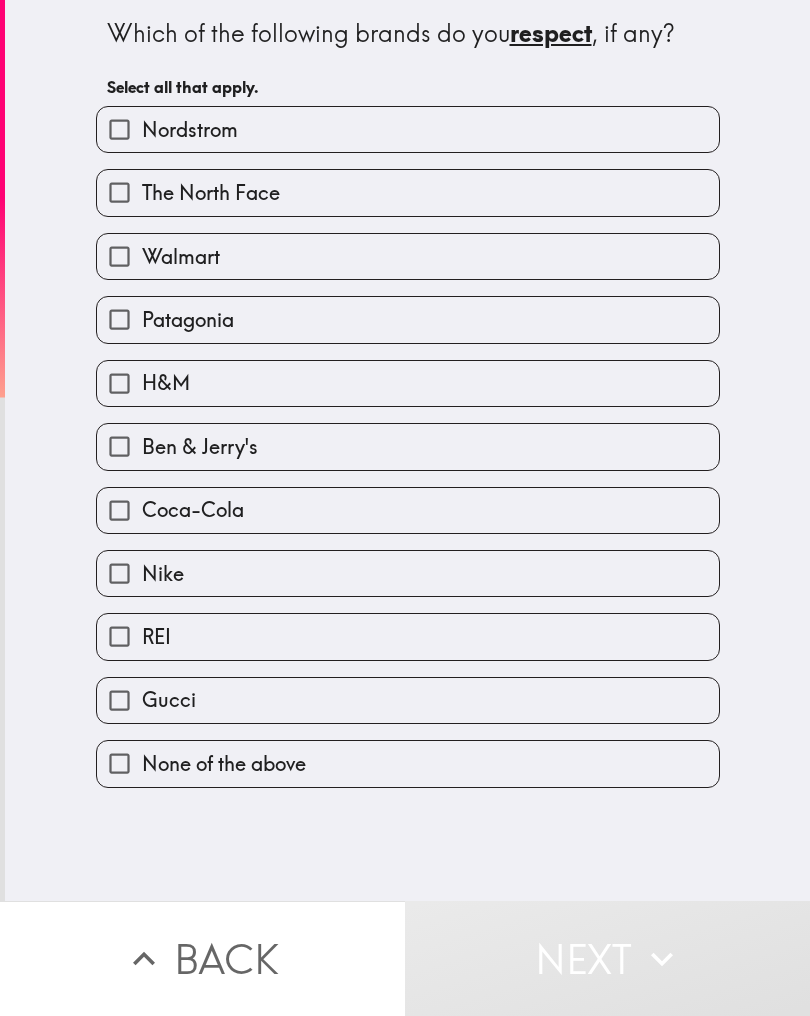 click on "Walmart" at bounding box center (408, 129) 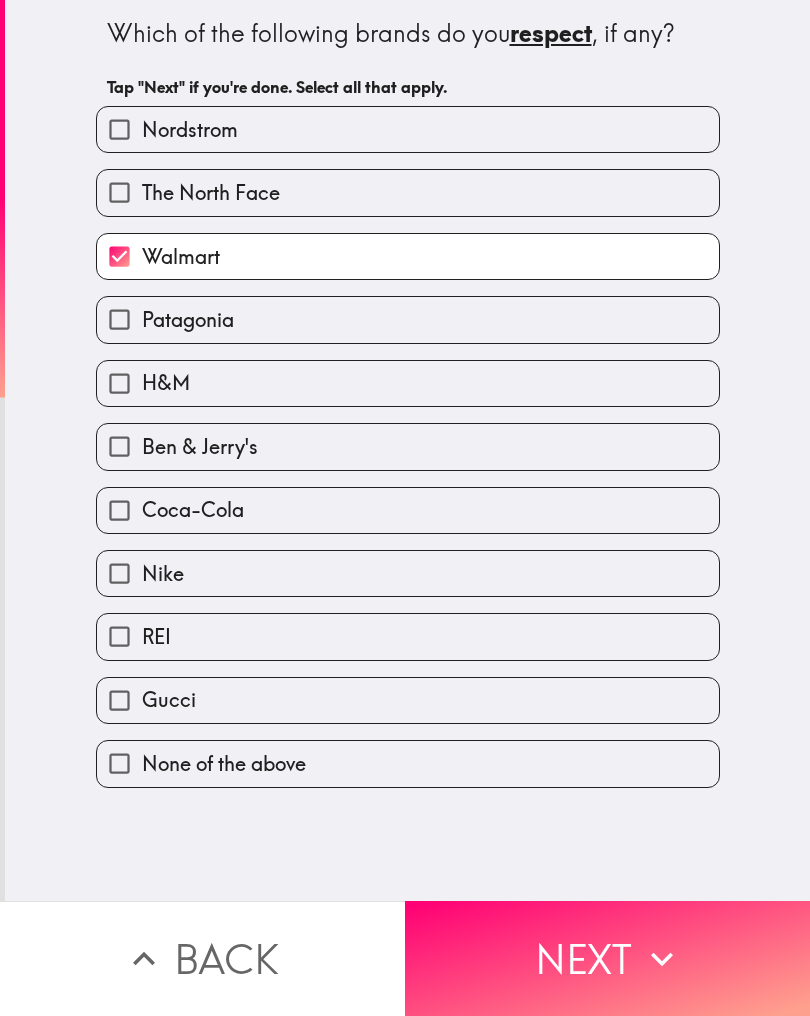 click on "H&M" at bounding box center [408, 129] 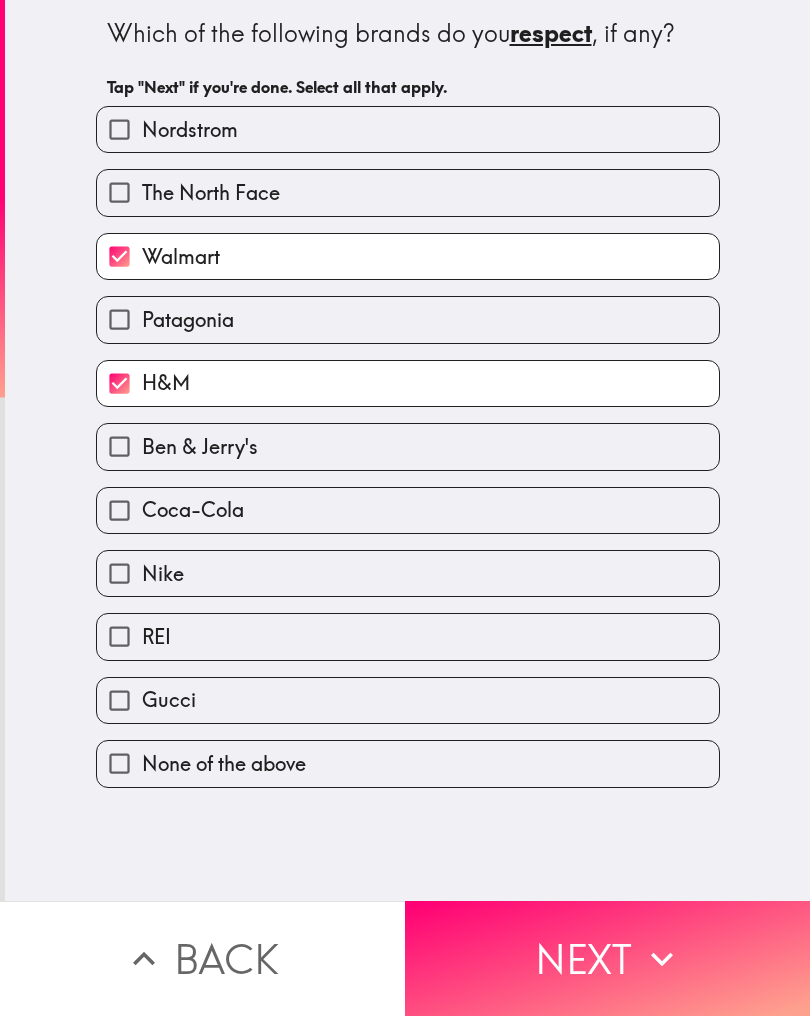 click on "REI" at bounding box center (408, 129) 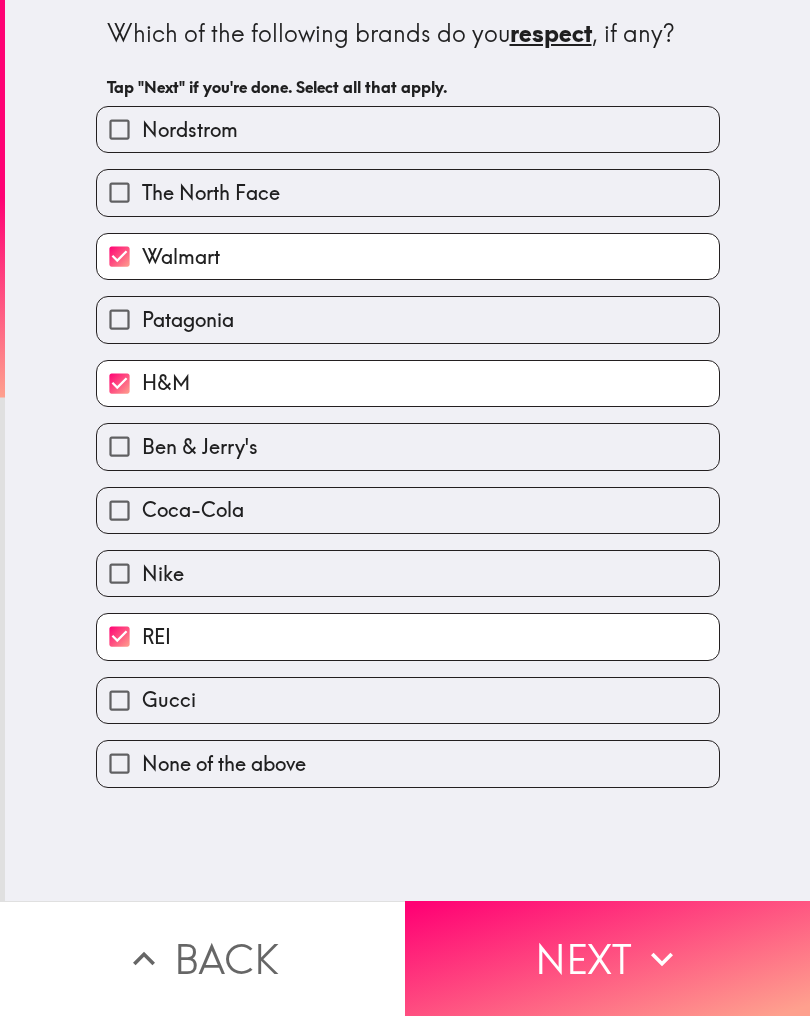 click on "Patagonia" at bounding box center (408, 129) 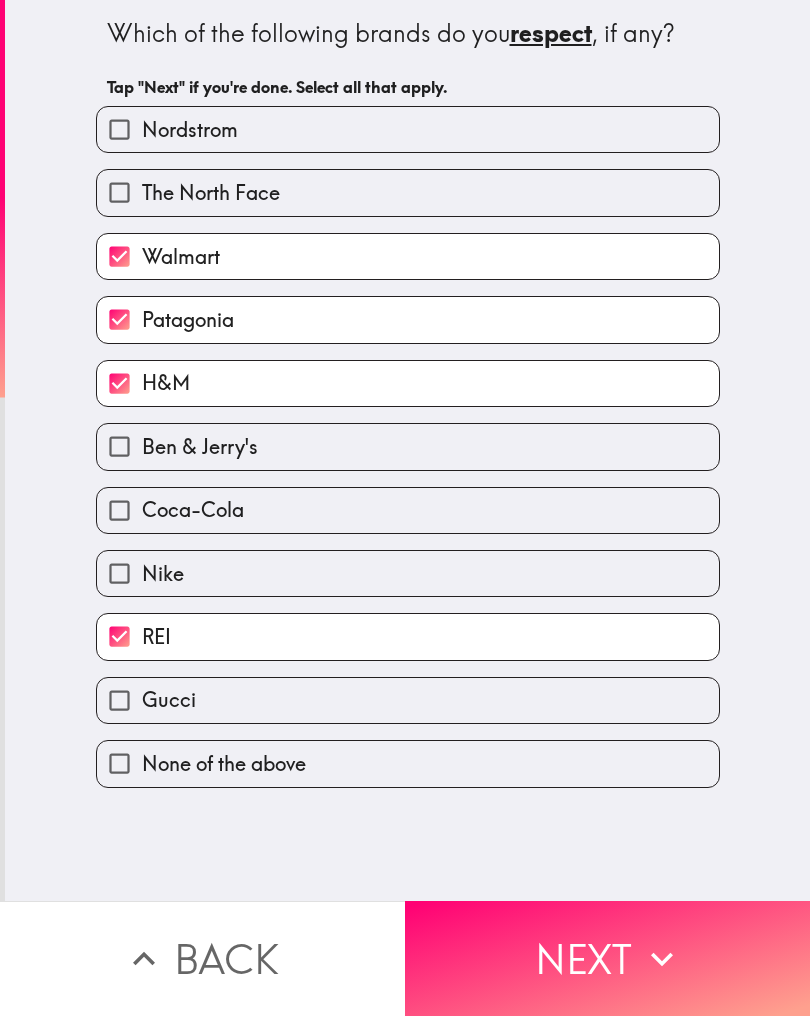 click on "REI" at bounding box center [408, 256] 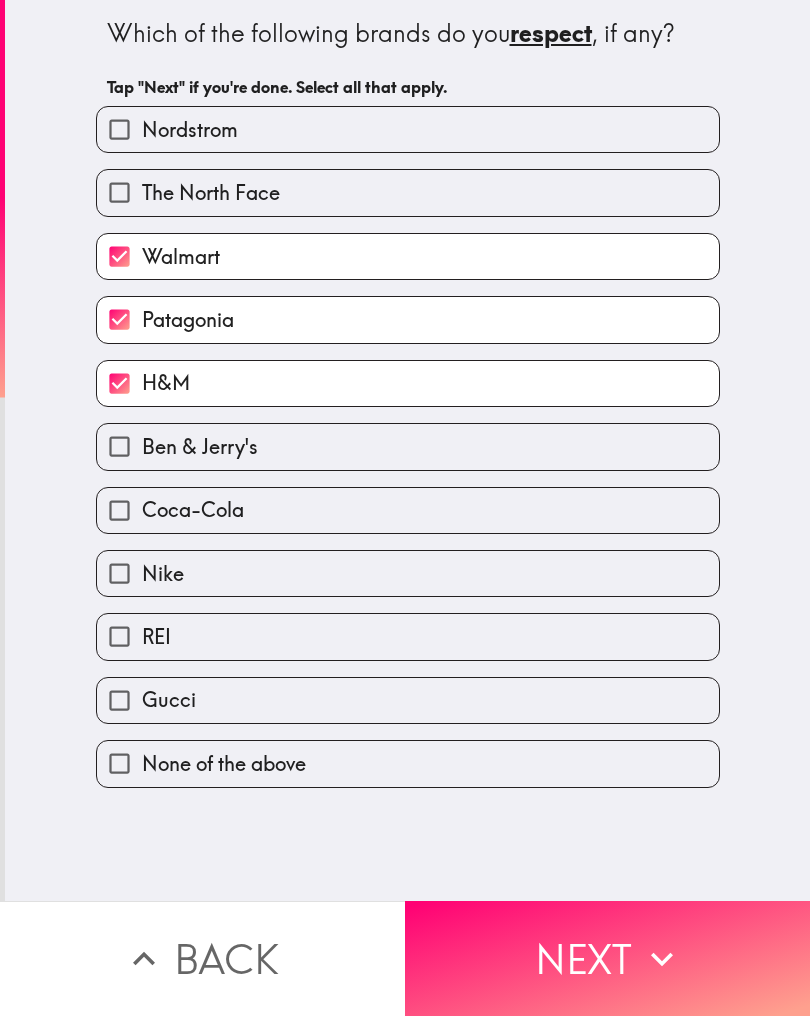 click on "REI" at bounding box center (408, 129) 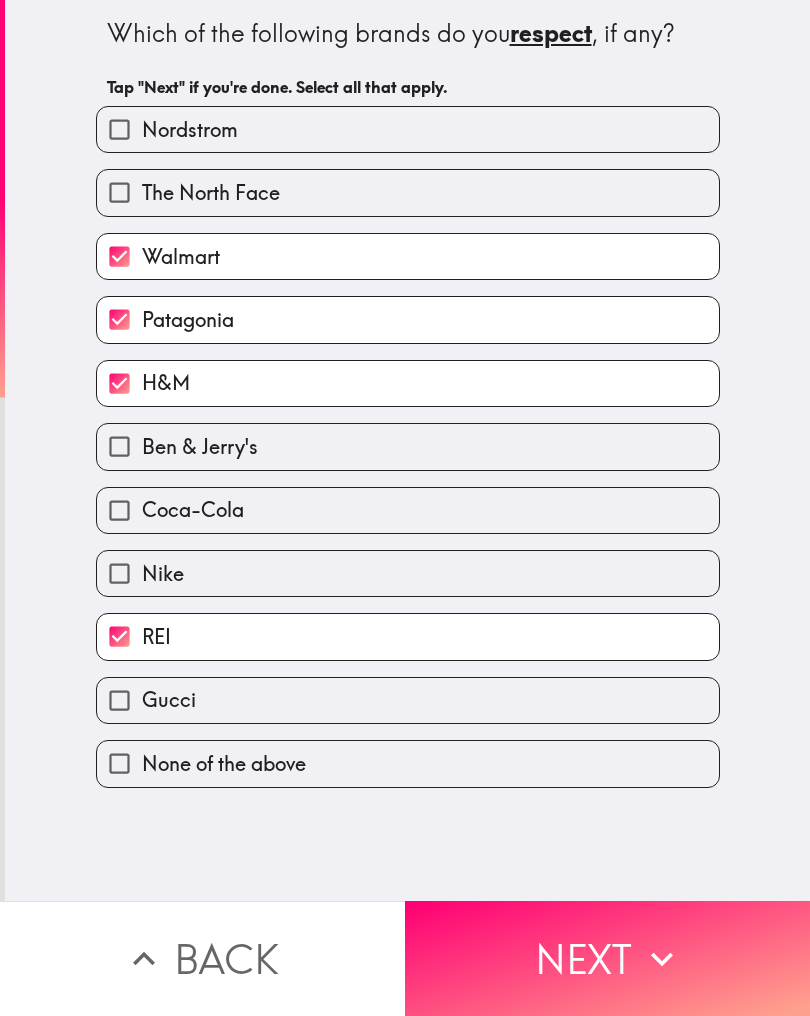 click on "H&M" at bounding box center [408, 256] 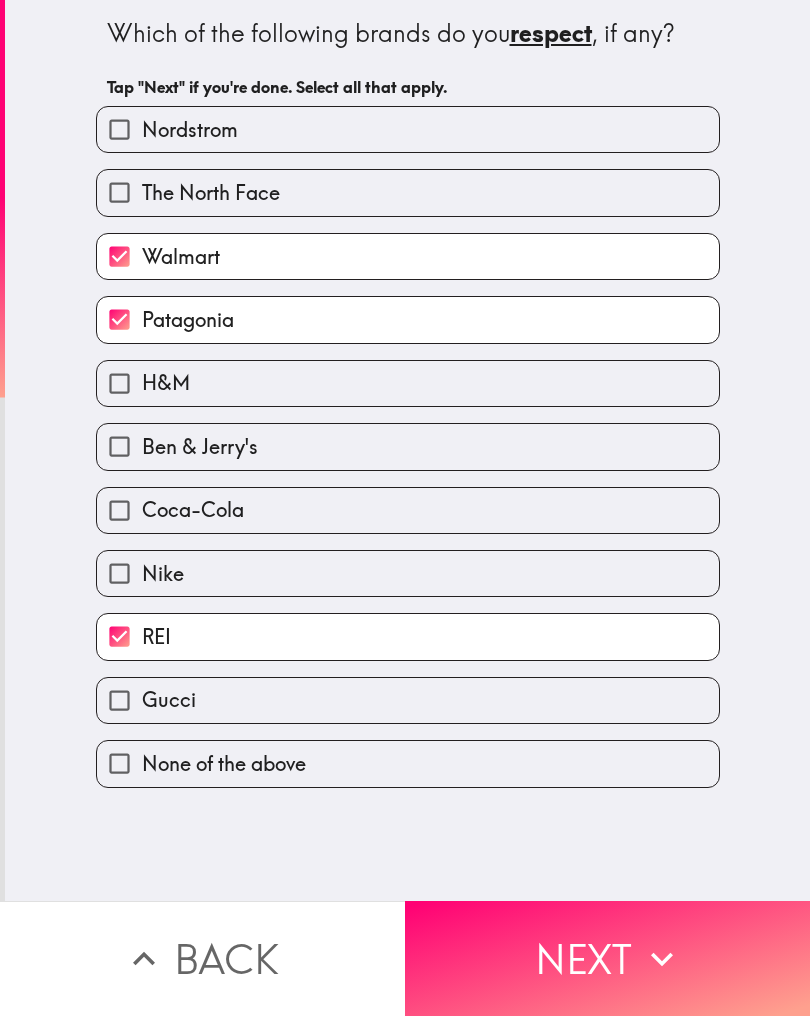 click on "Next" at bounding box center (607, 958) 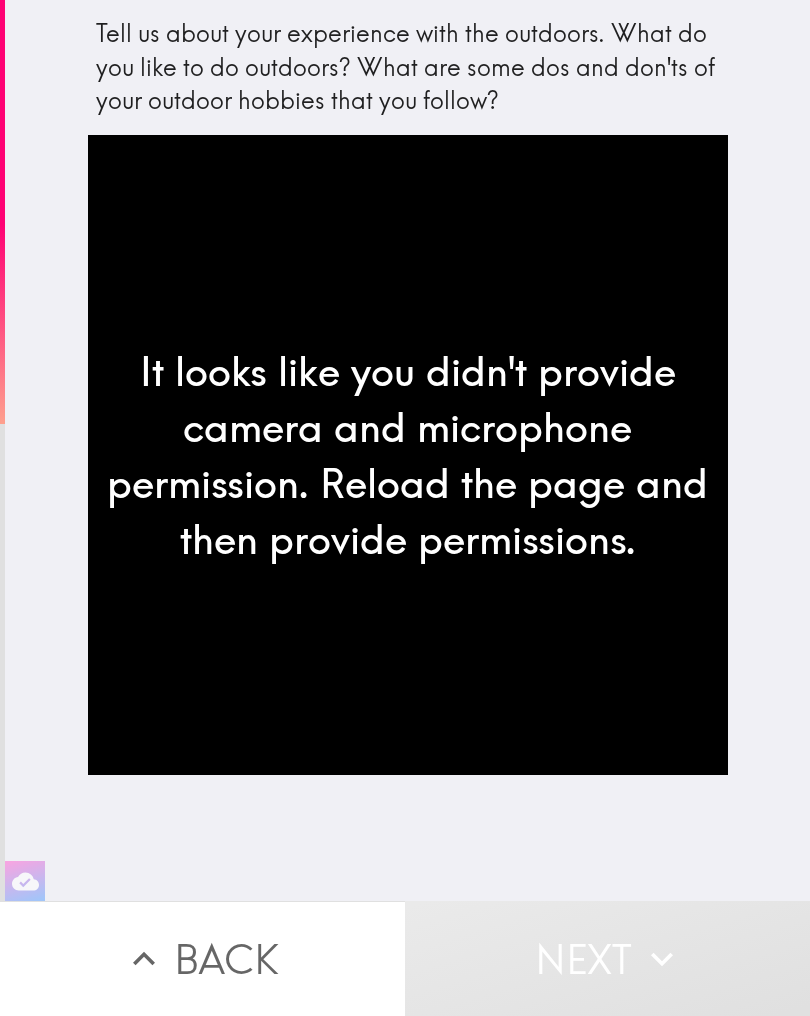 click on "It looks like you didn't provide camera and microphone permission. Reload the page and then provide permissions." at bounding box center [408, 518] 